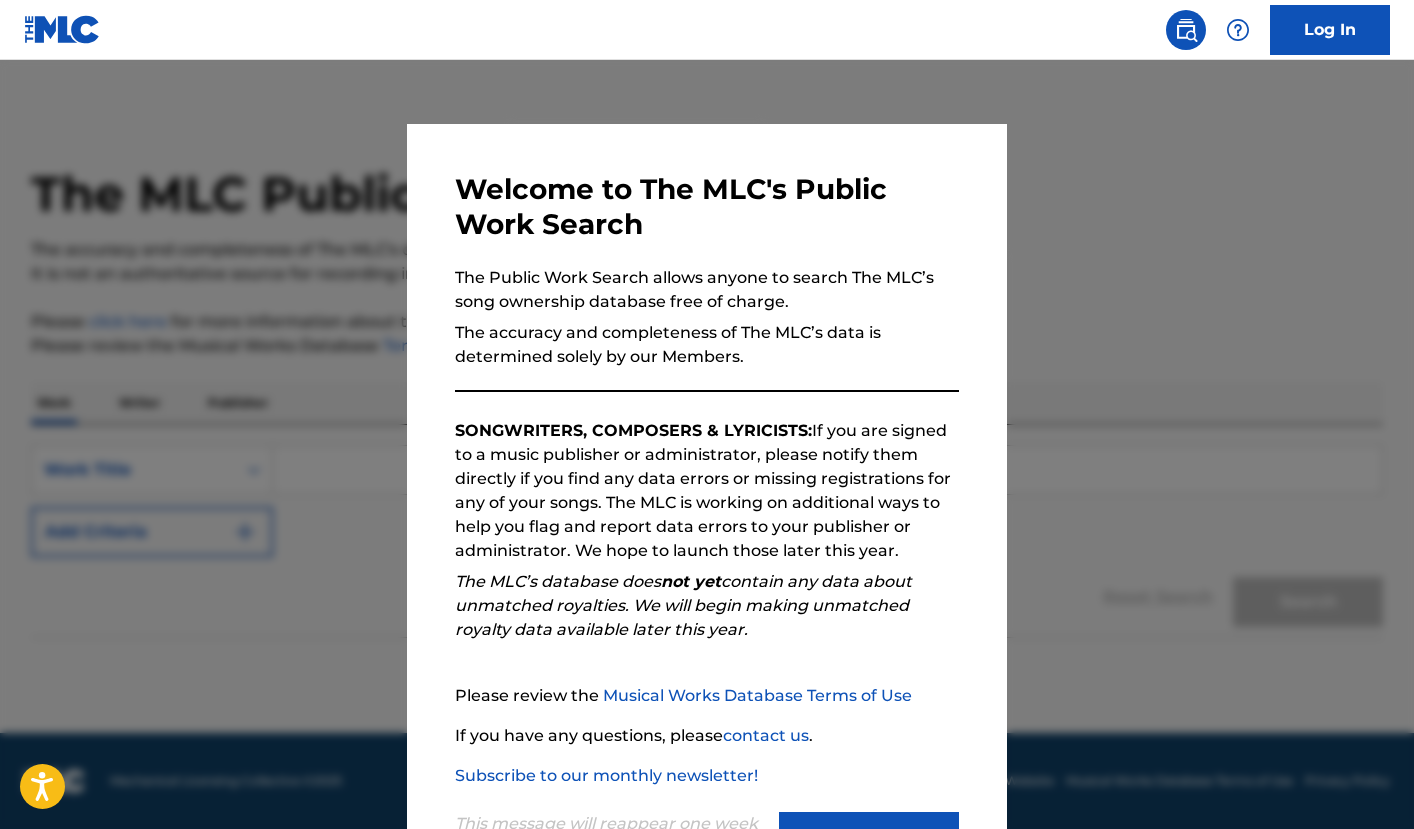 scroll, scrollTop: 0, scrollLeft: 0, axis: both 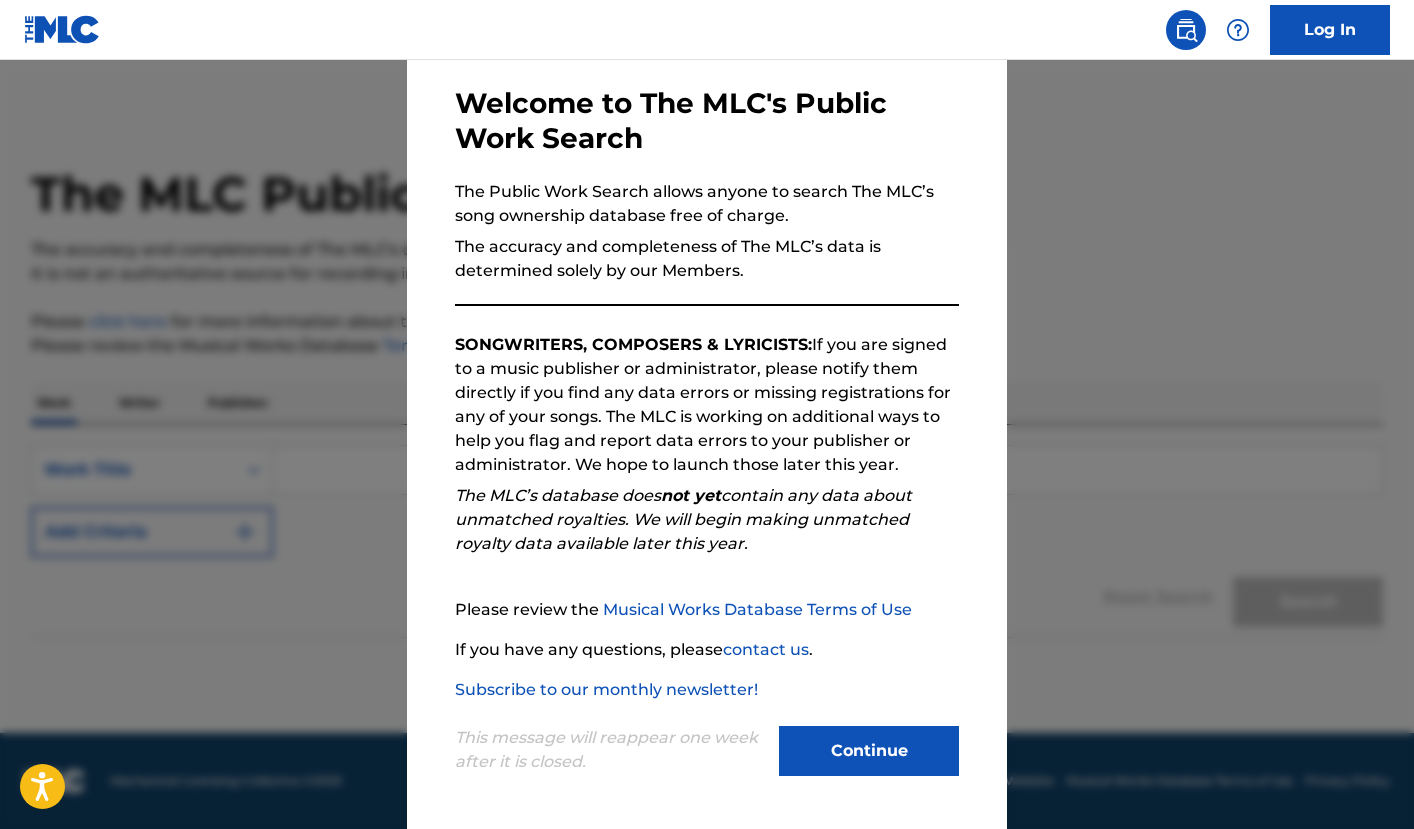 click on "Continue" at bounding box center [869, 751] 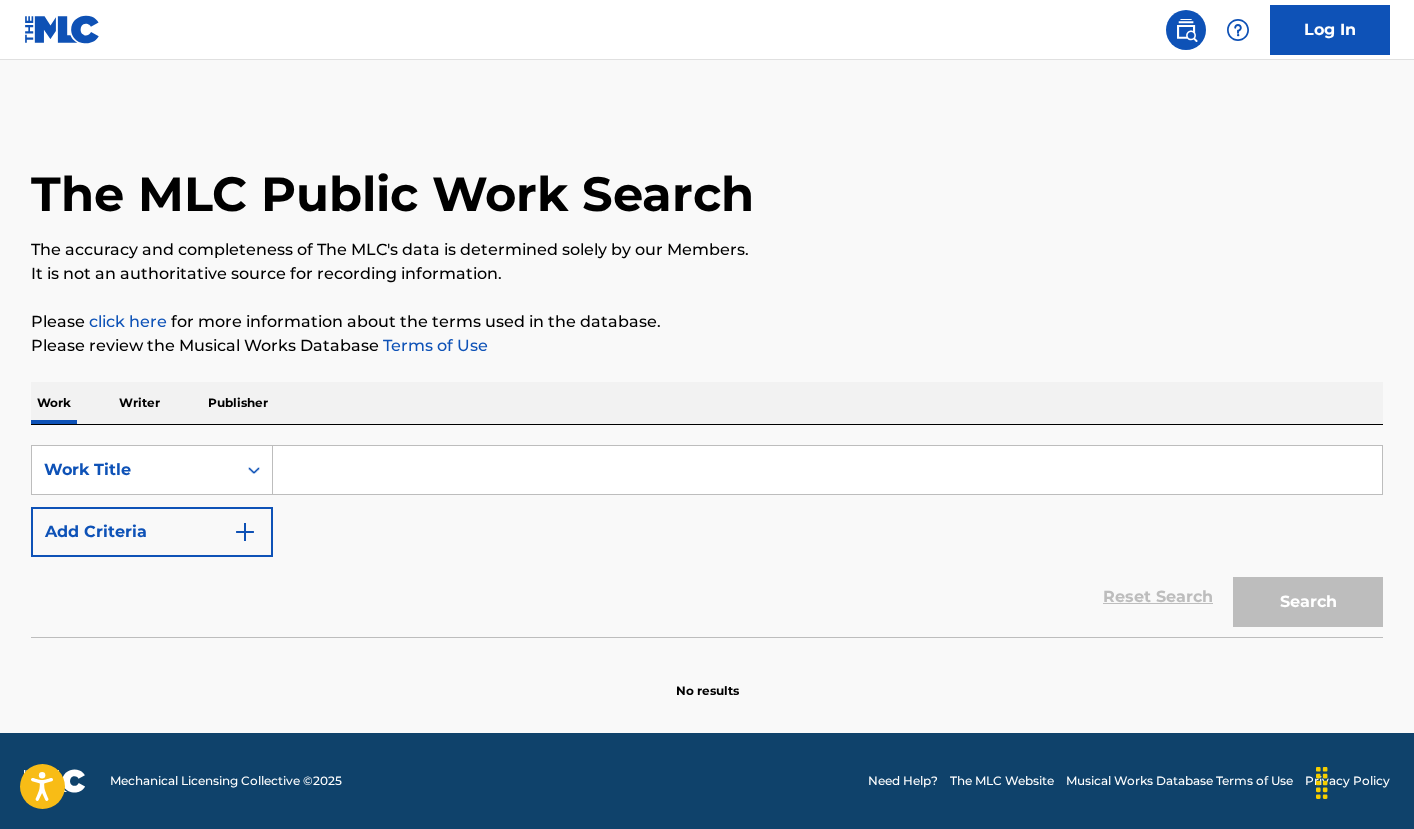 click at bounding box center [827, 470] 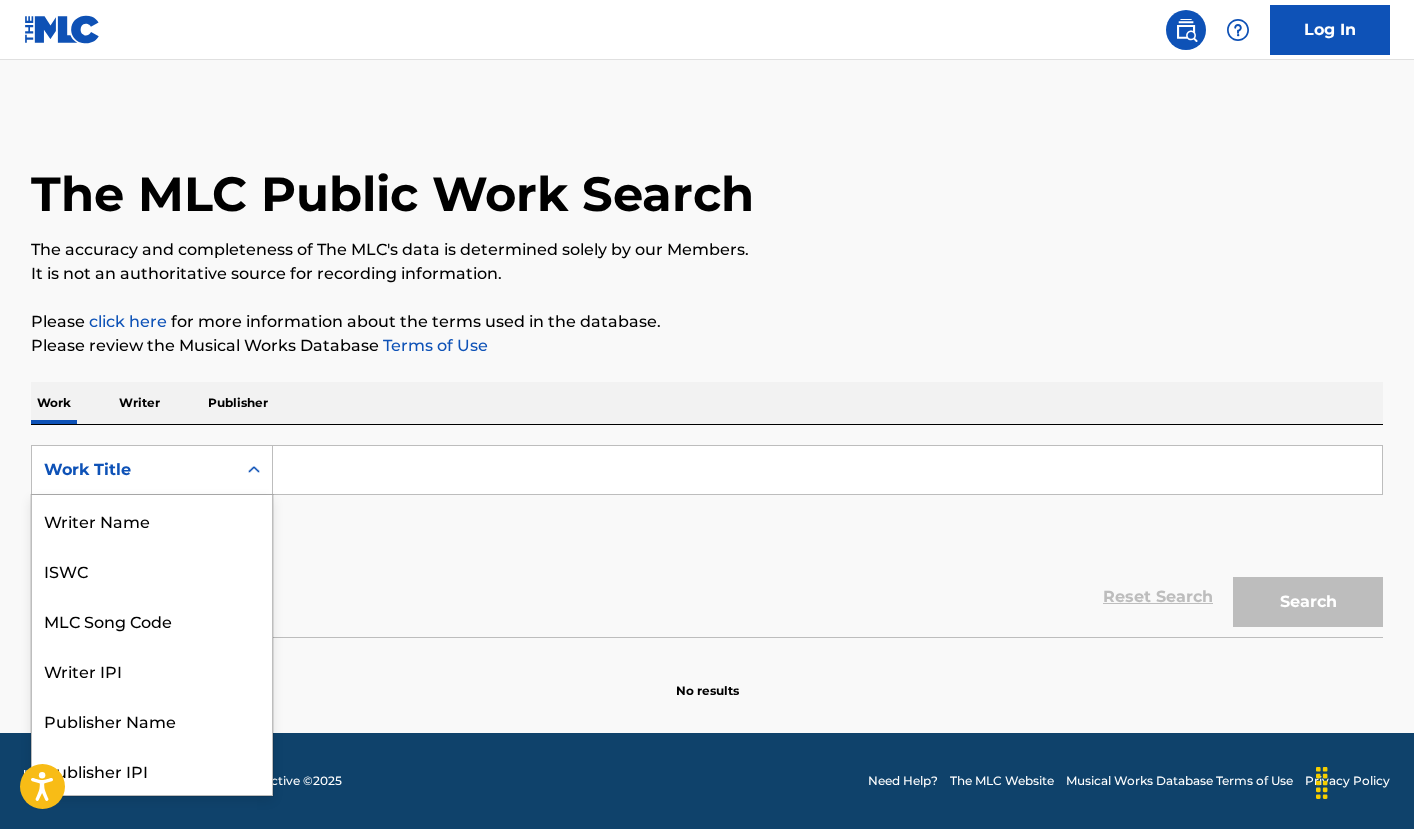 click on "Work Title" at bounding box center (134, 470) 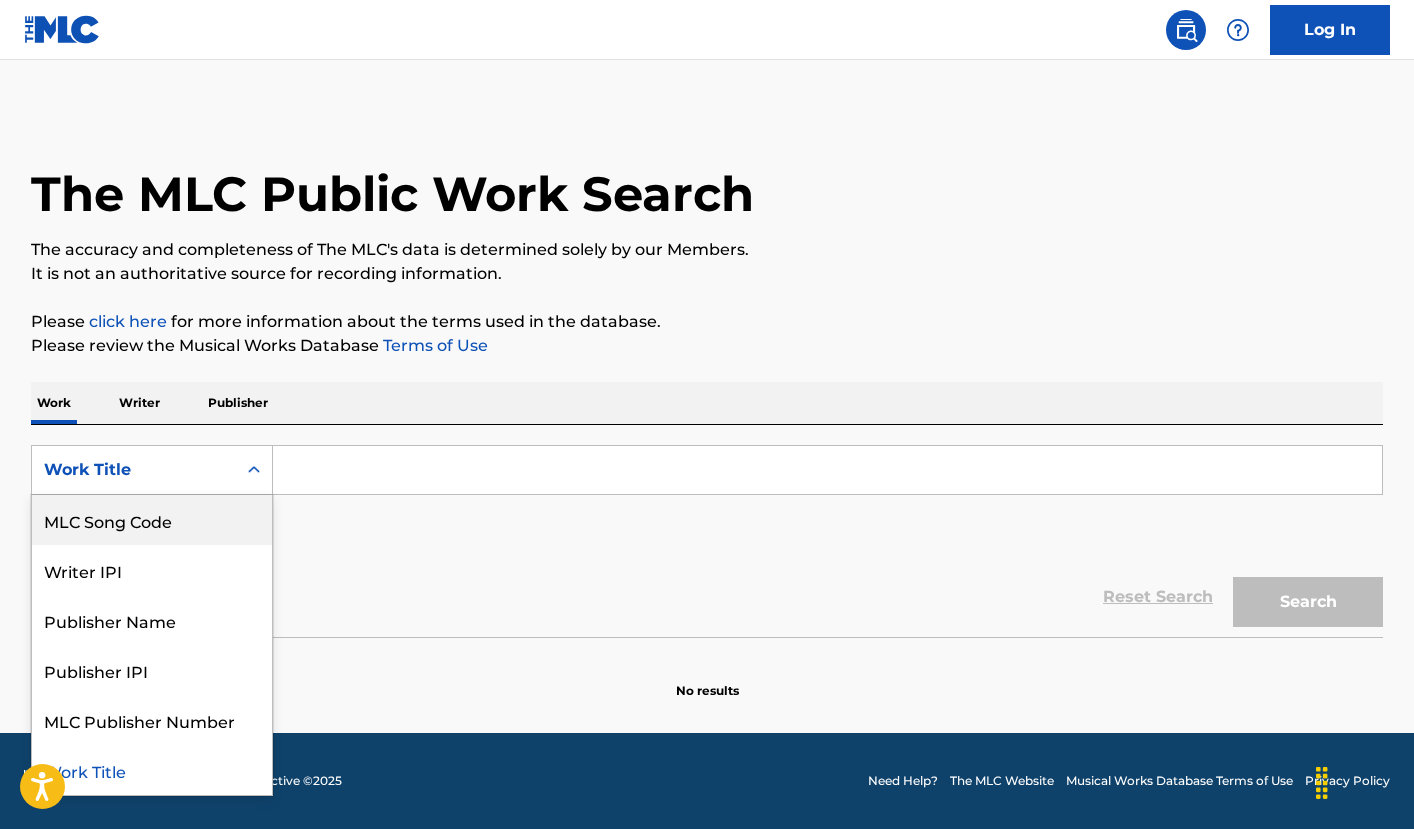 click on "Writer" at bounding box center [139, 403] 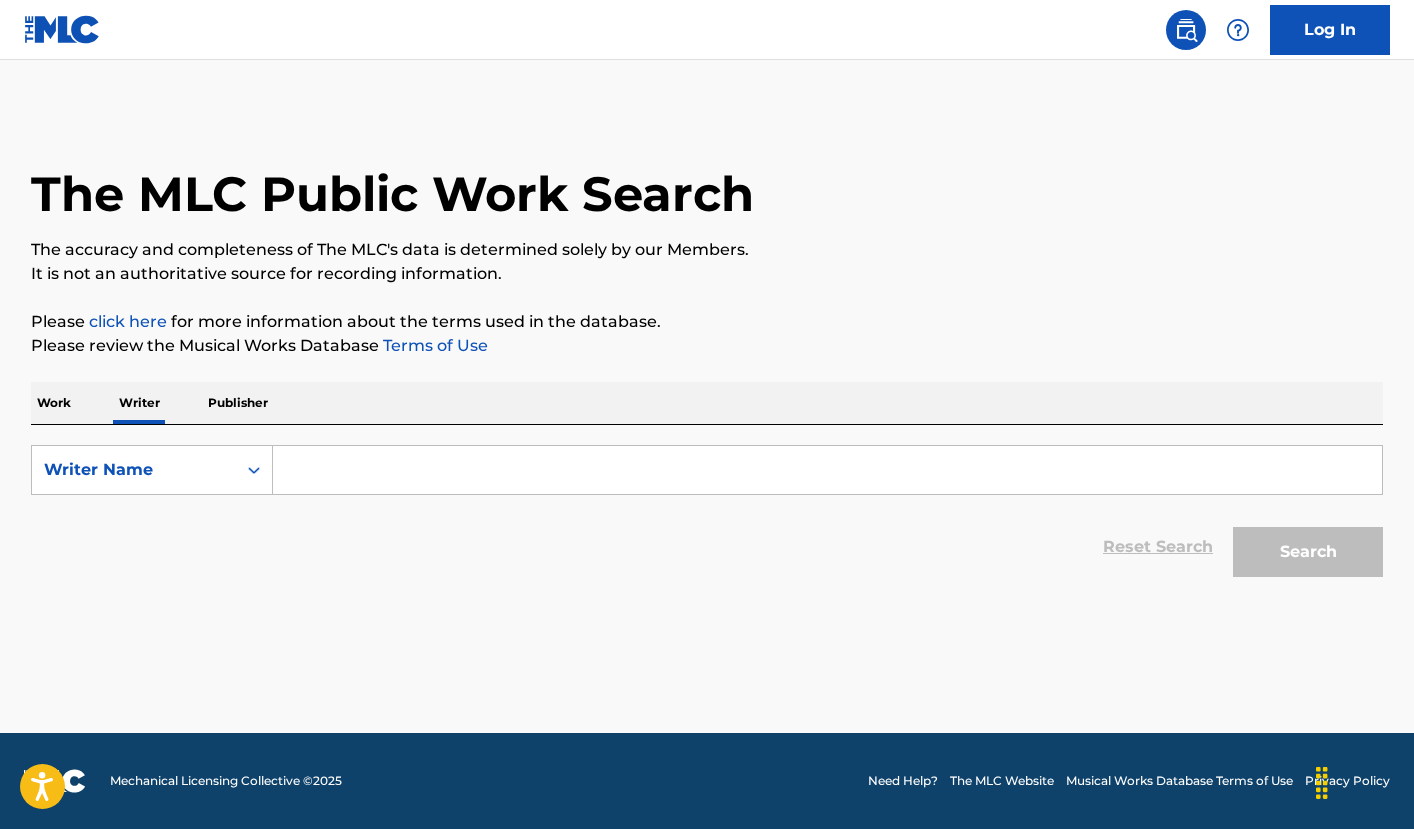 click on "Publisher" at bounding box center [238, 403] 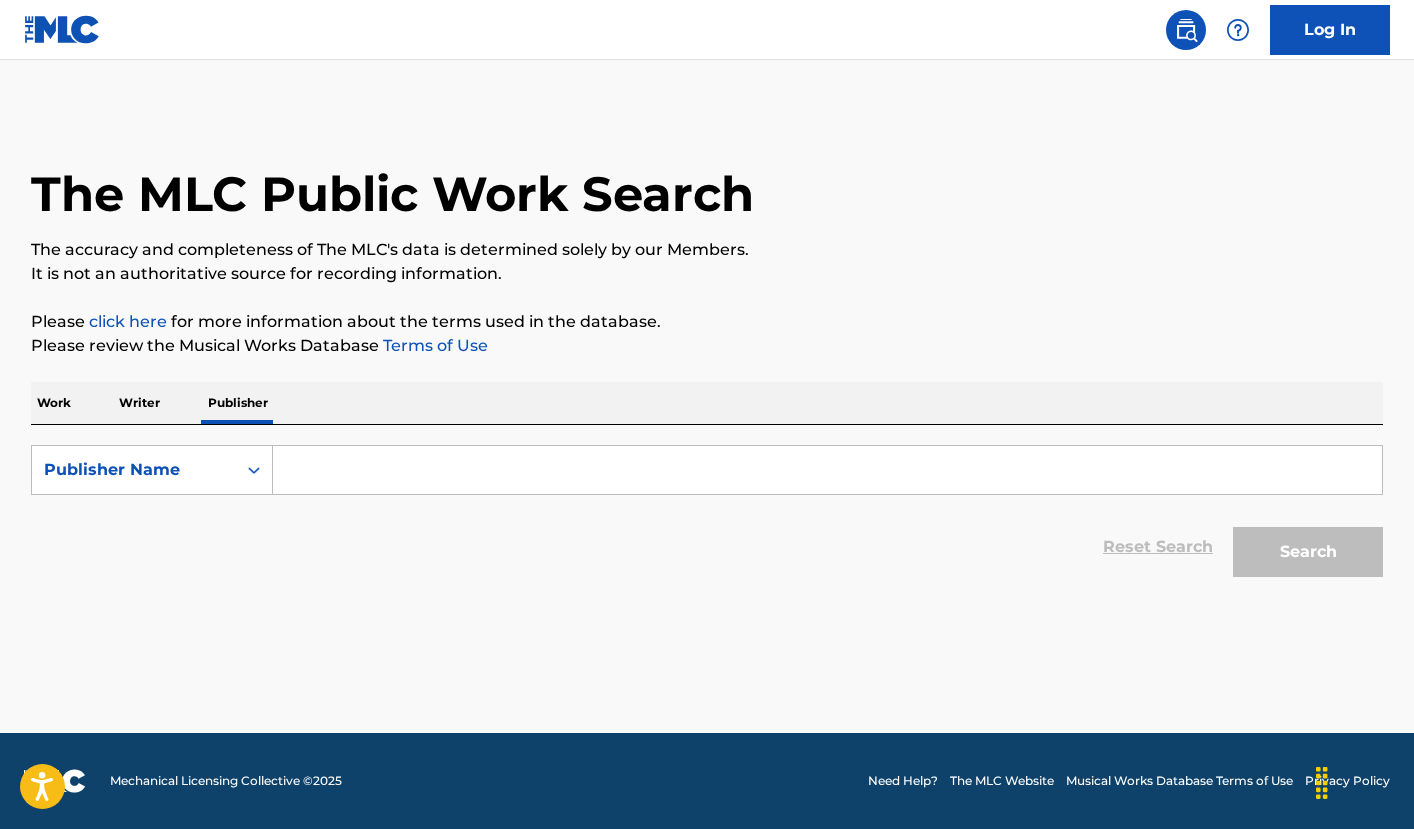 click on "Work" at bounding box center (54, 403) 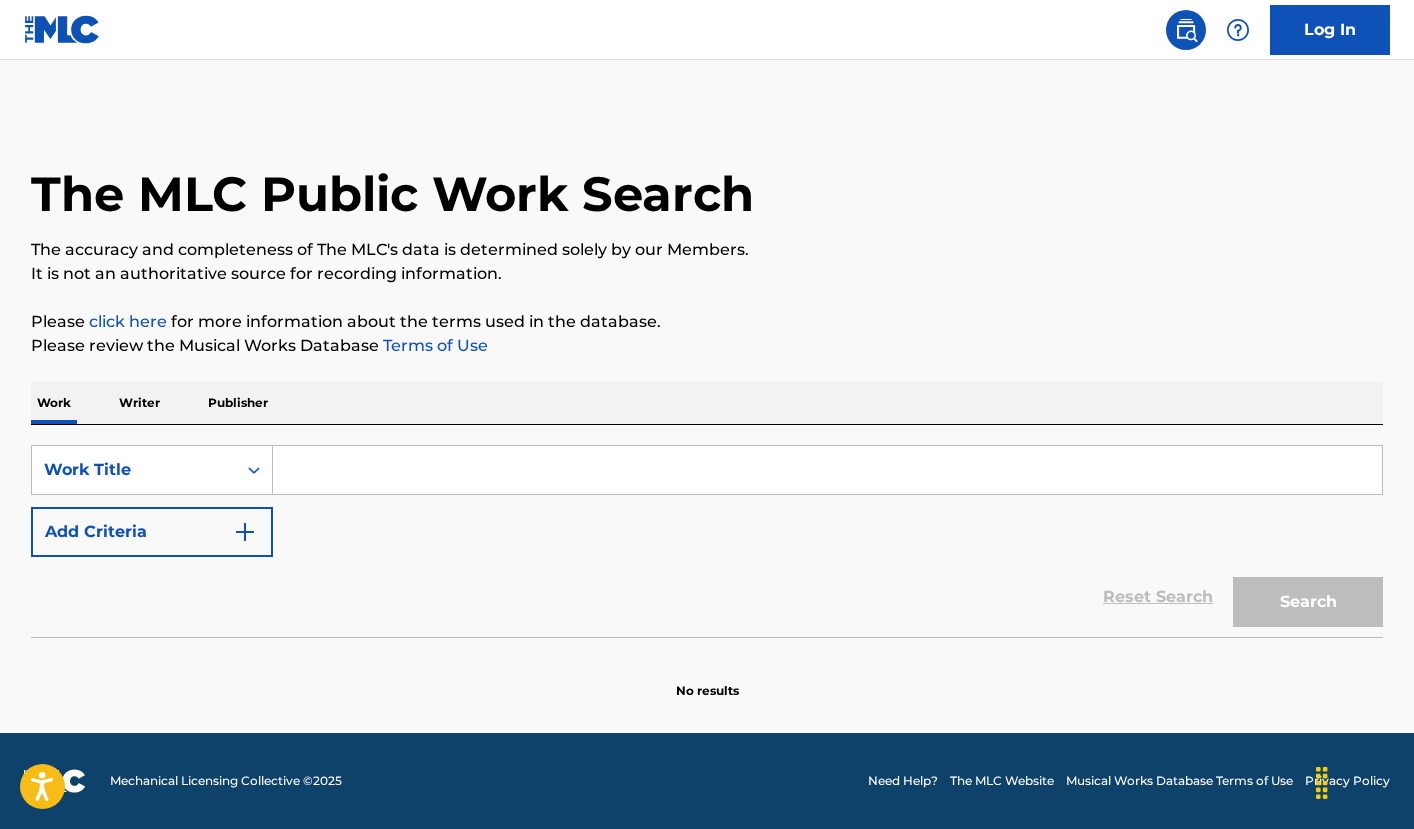 click on "Writer" at bounding box center (139, 403) 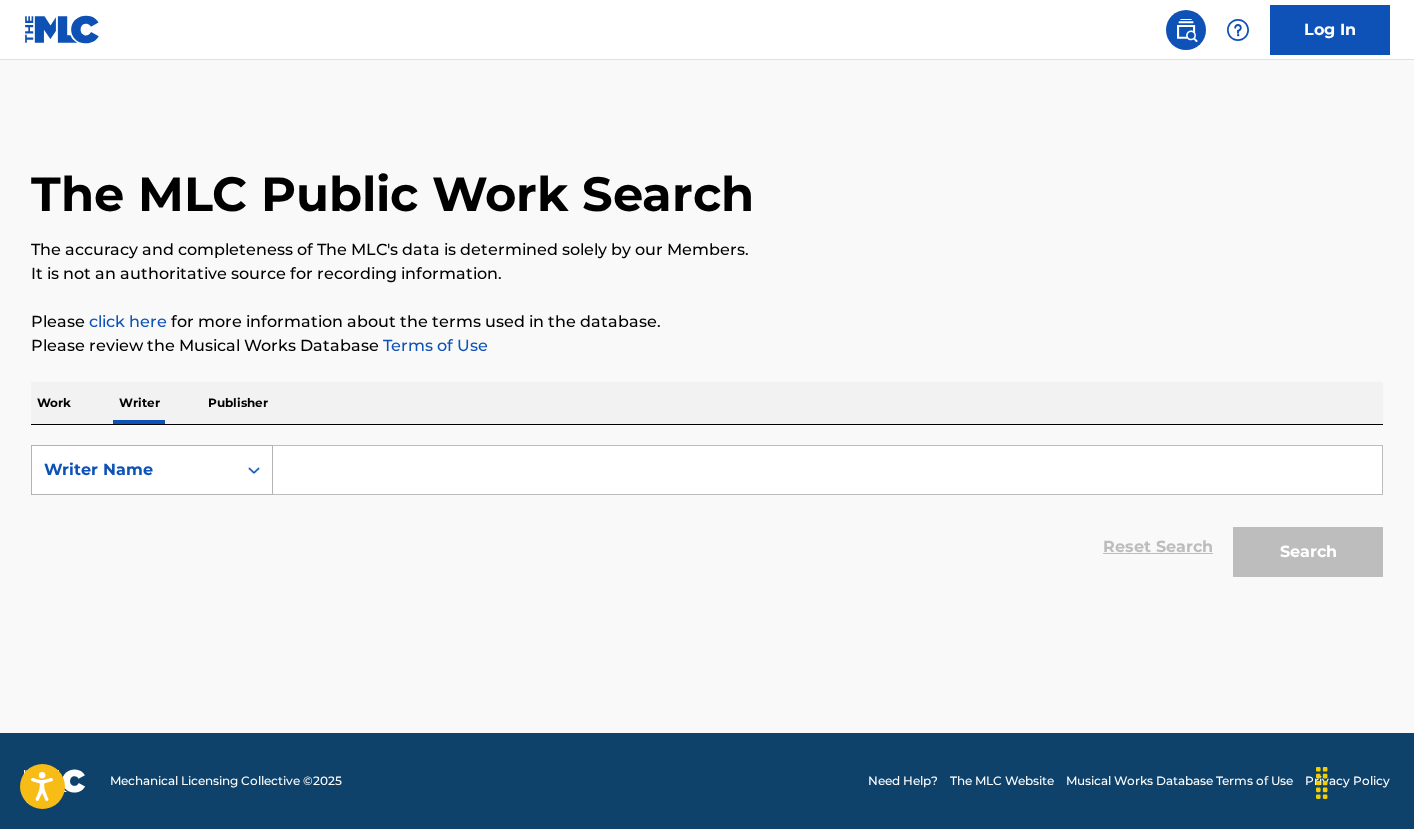 click on "Writer Name" at bounding box center [134, 470] 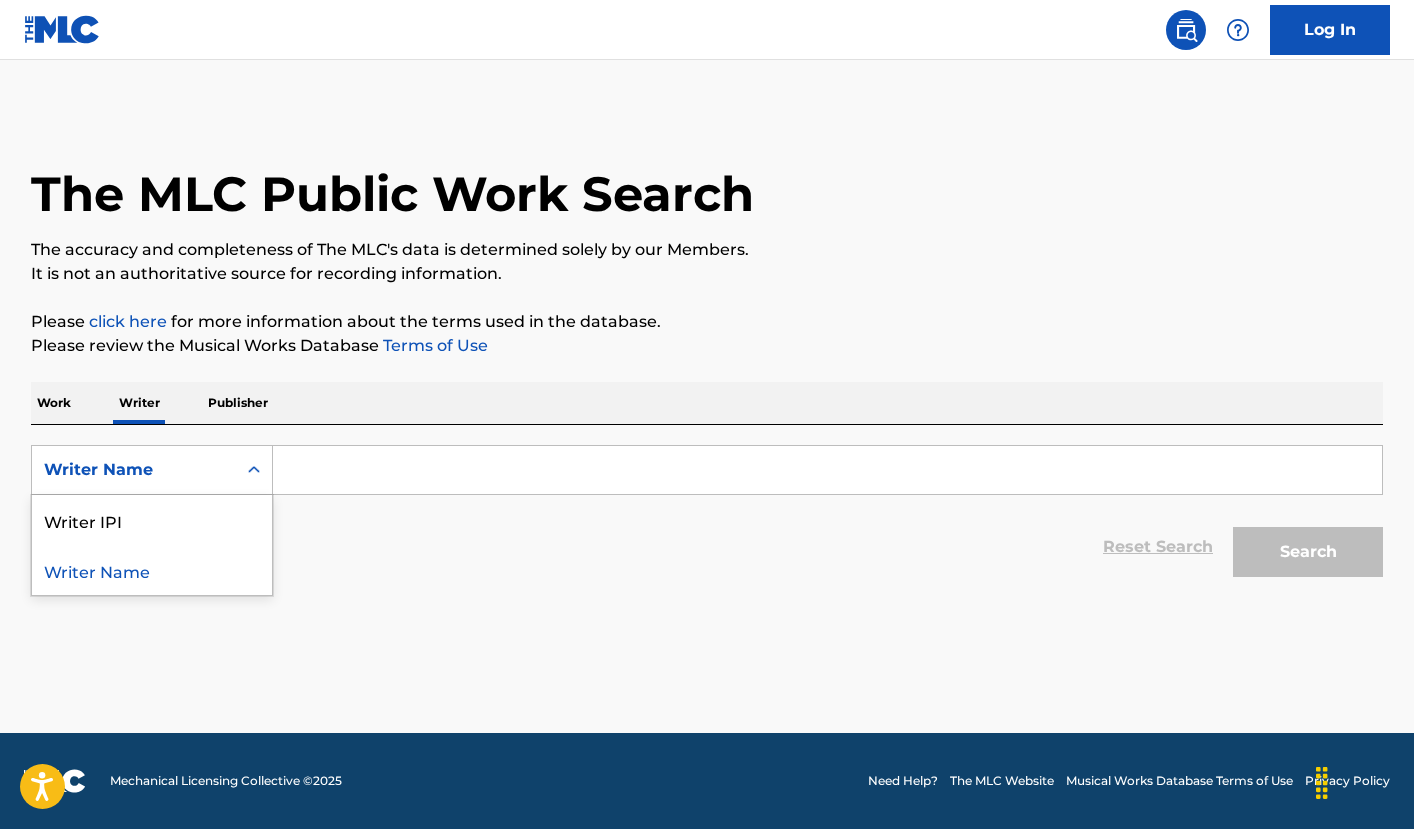 click on "SearchWithCriteria339e5b93-444a-4385-ab6a-07f5c3439471 Writer Name selected, 2 of 2. 2 results available. Use Up and Down to choose options, press Enter to select the currently focused option, press Escape to exit the menu, press Tab to select the option and exit the menu. Writer Name Writer IPI Writer Name Reset Search Search" at bounding box center (707, 506) 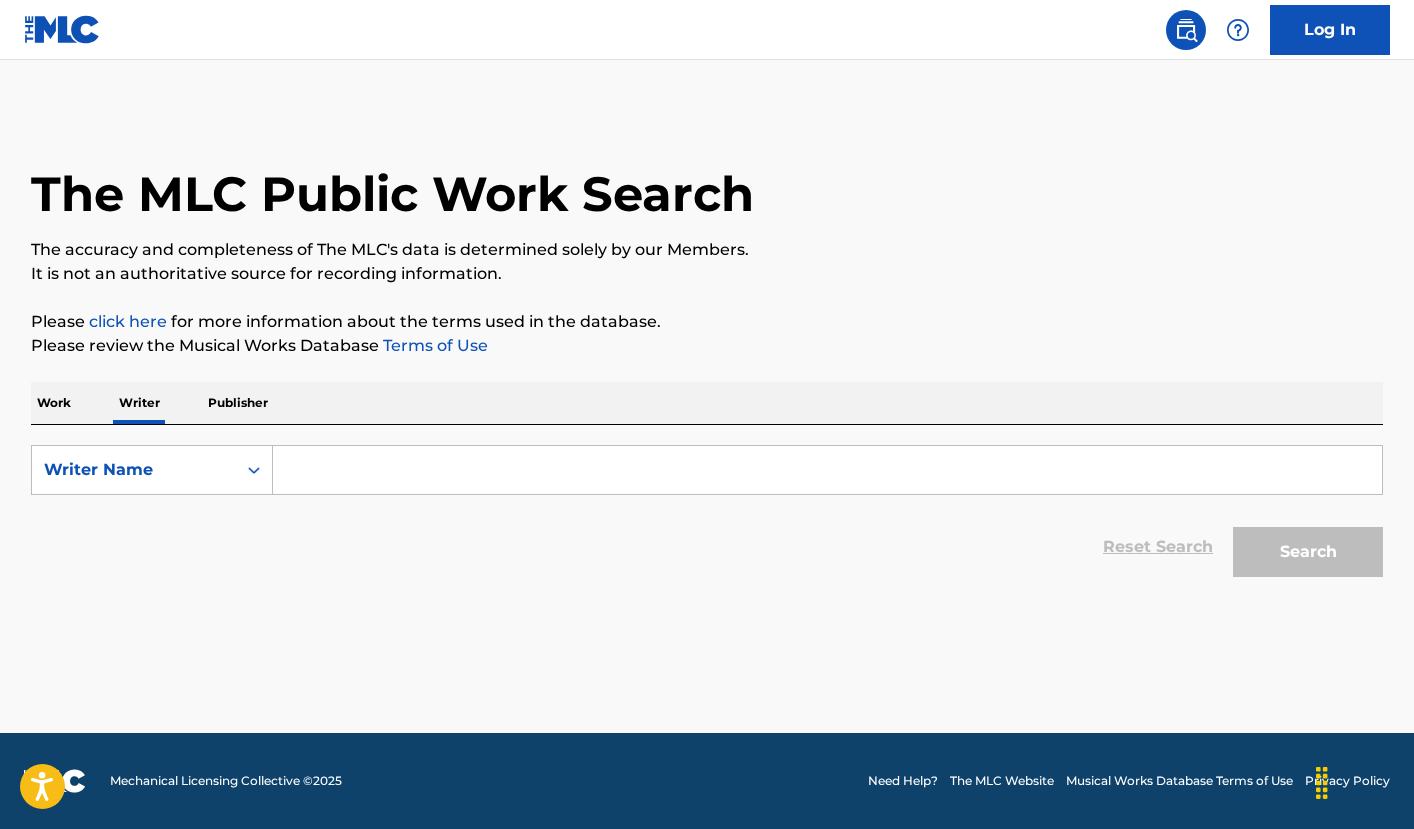 click on "Work" at bounding box center [54, 403] 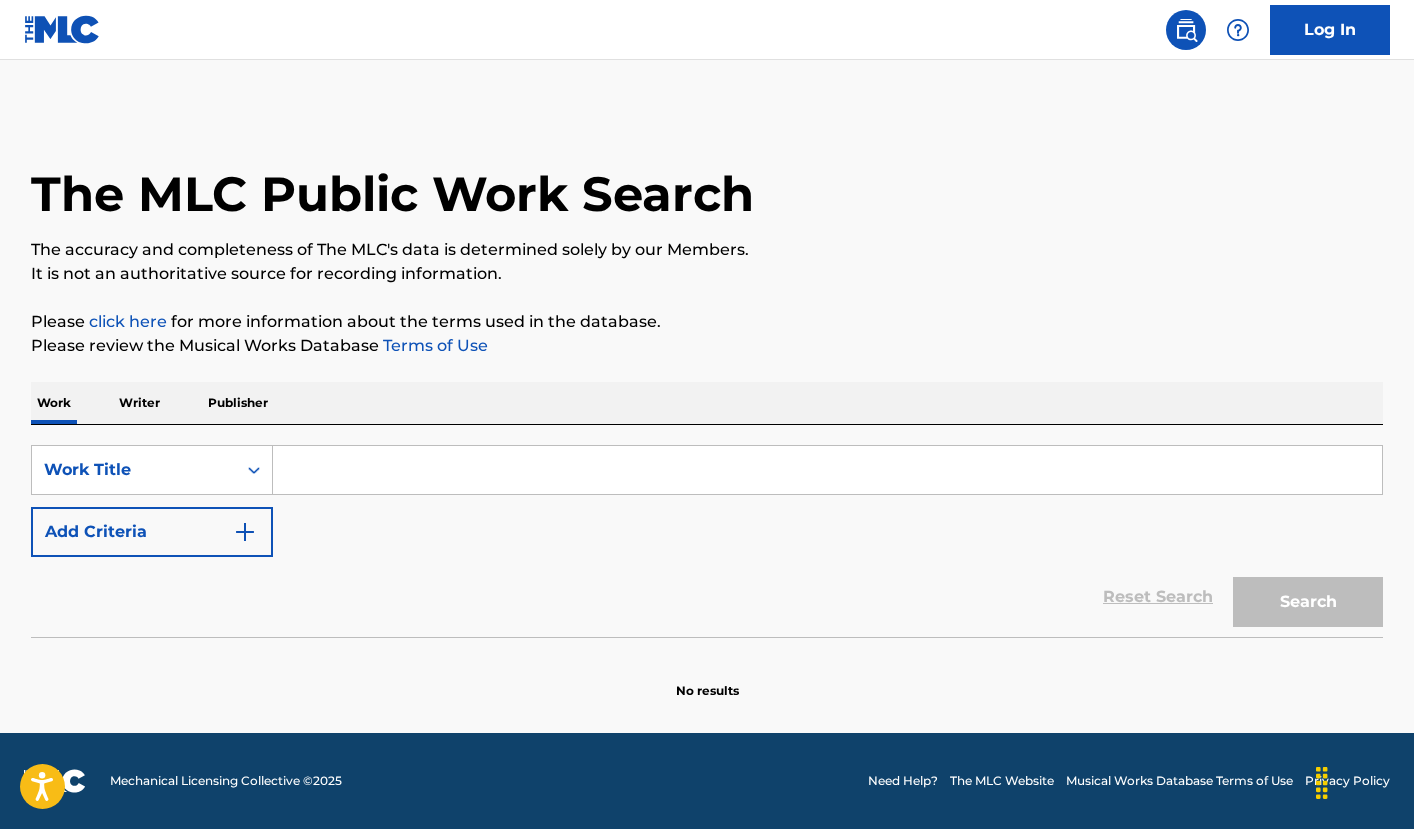 click at bounding box center (827, 470) 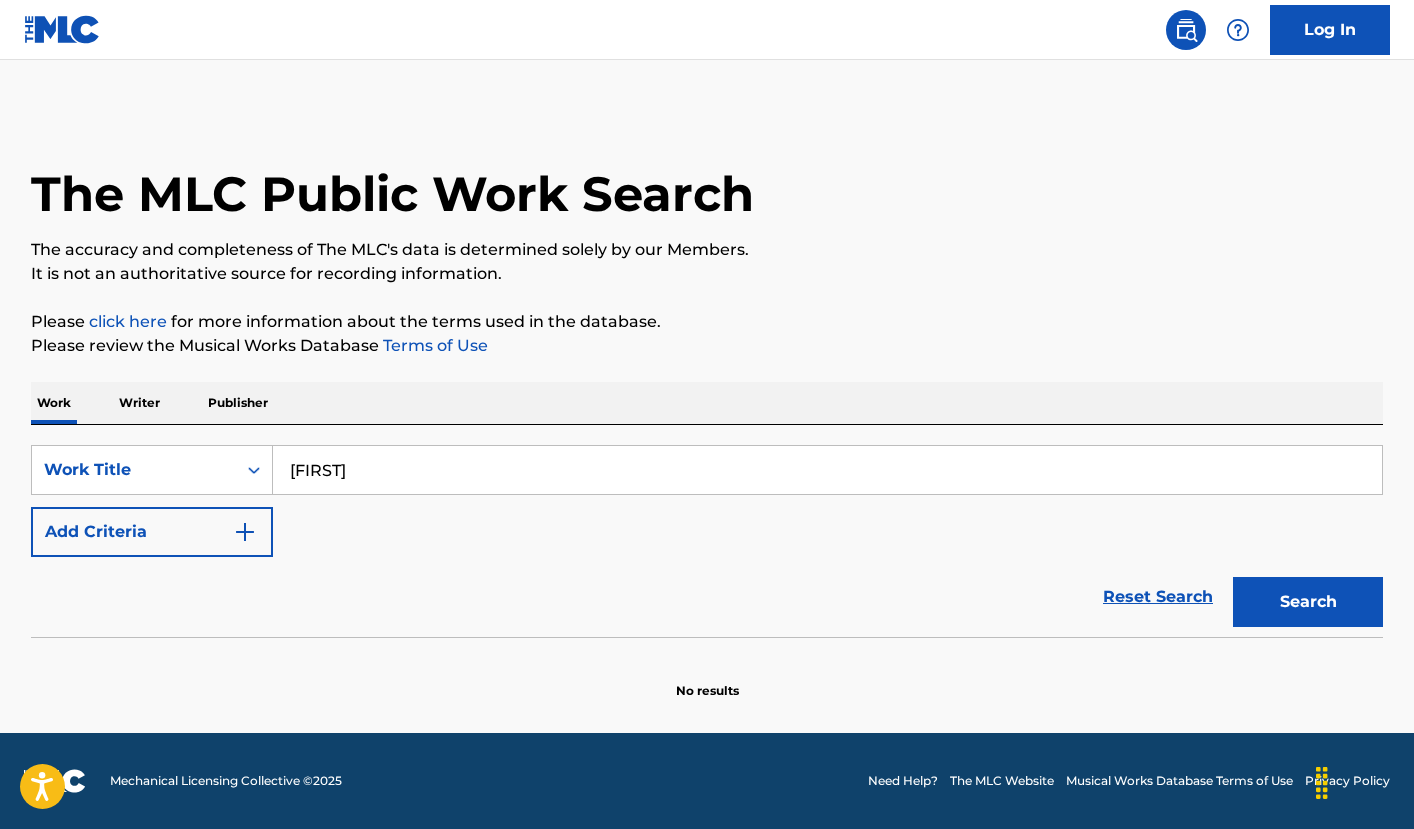 click on "Search" at bounding box center (1308, 602) 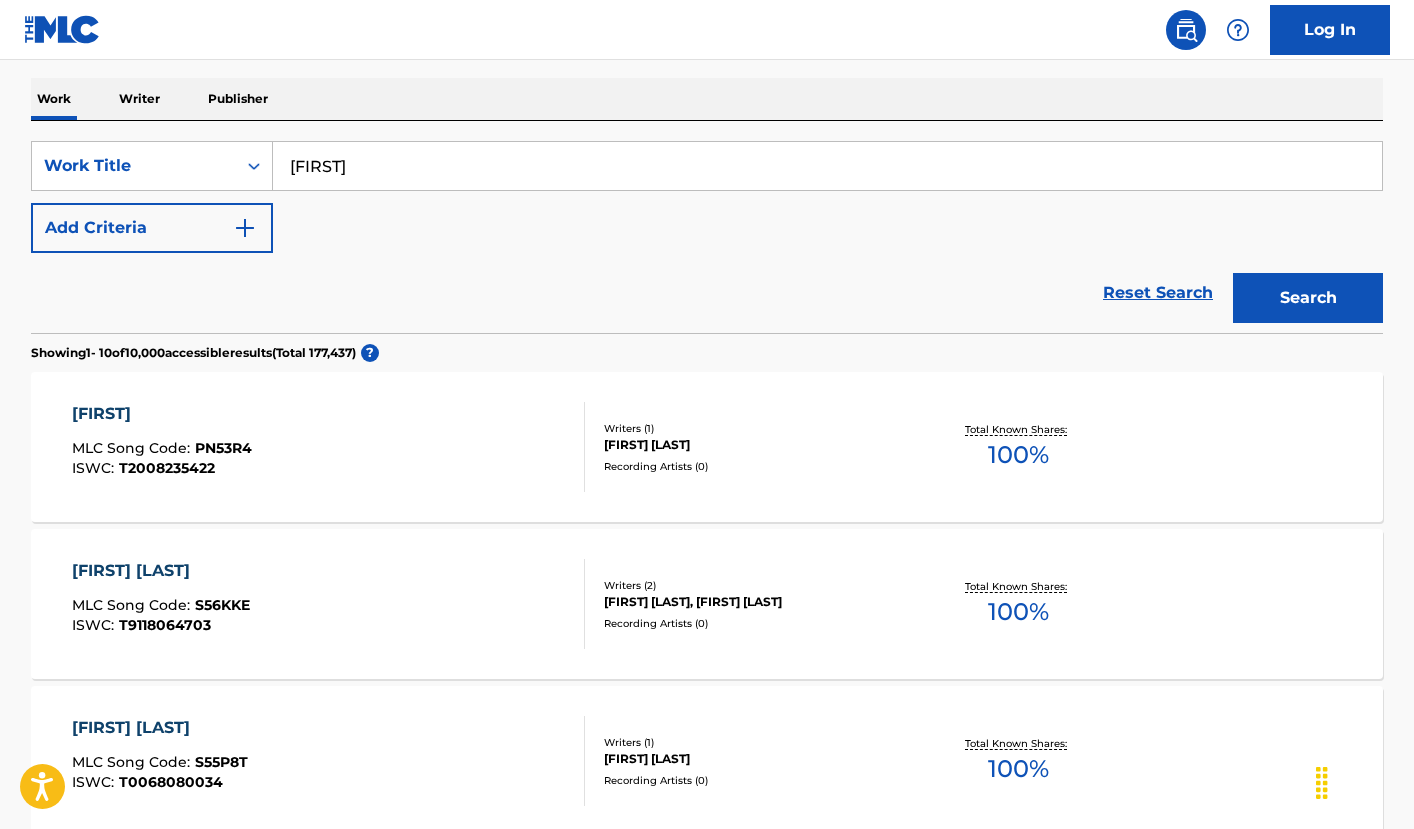 scroll, scrollTop: 306, scrollLeft: 0, axis: vertical 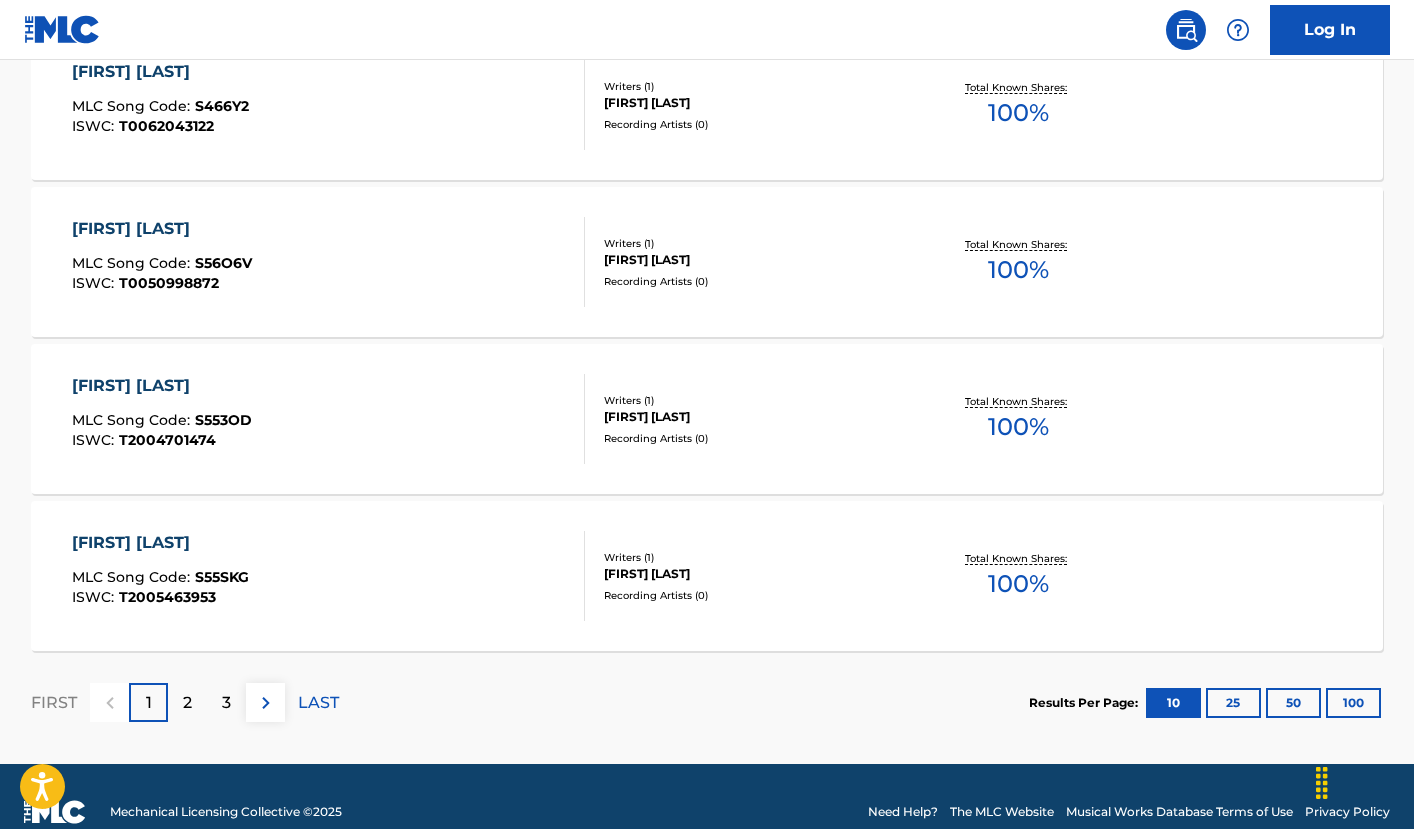 click on "2" at bounding box center [187, 702] 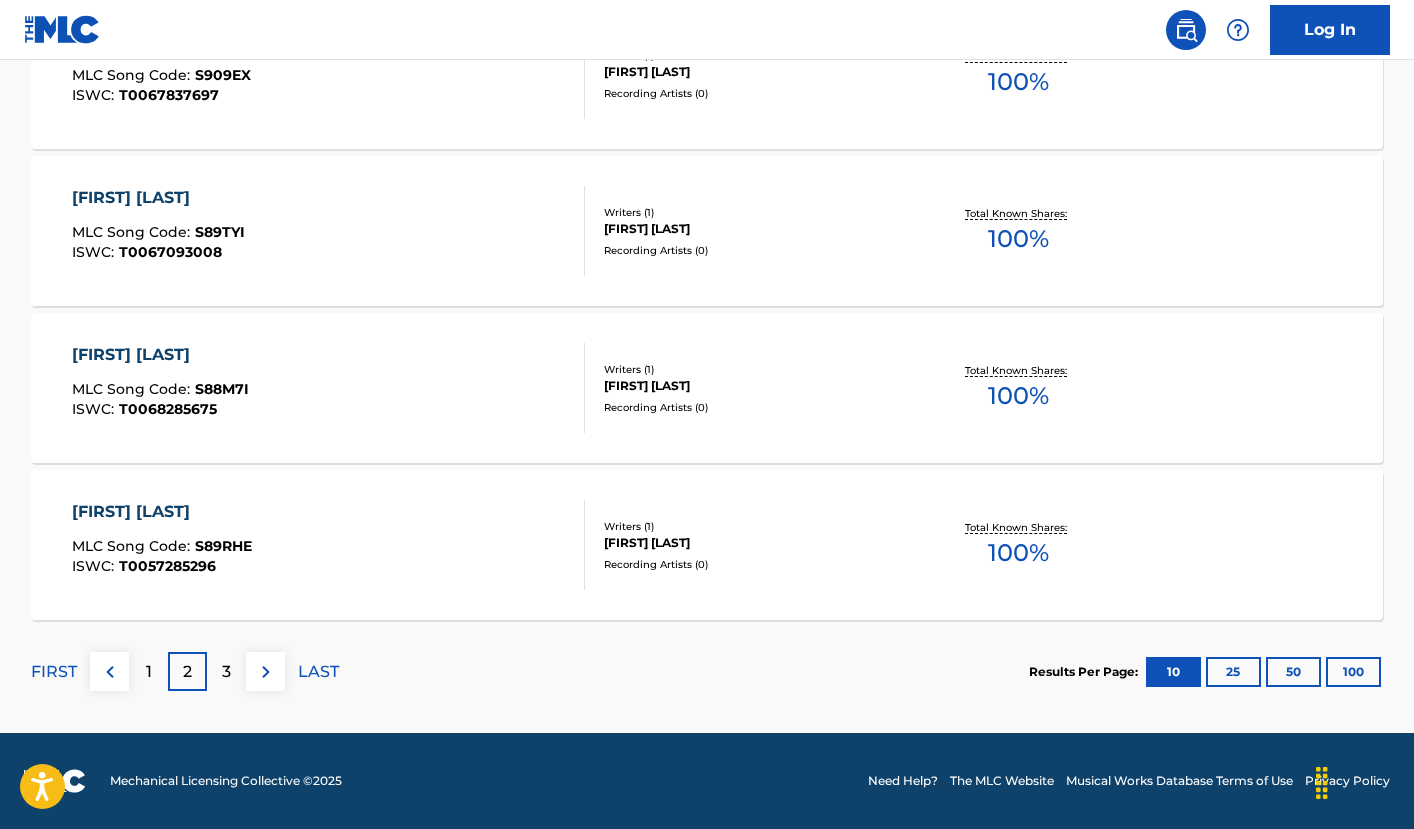click on "3" at bounding box center (226, 672) 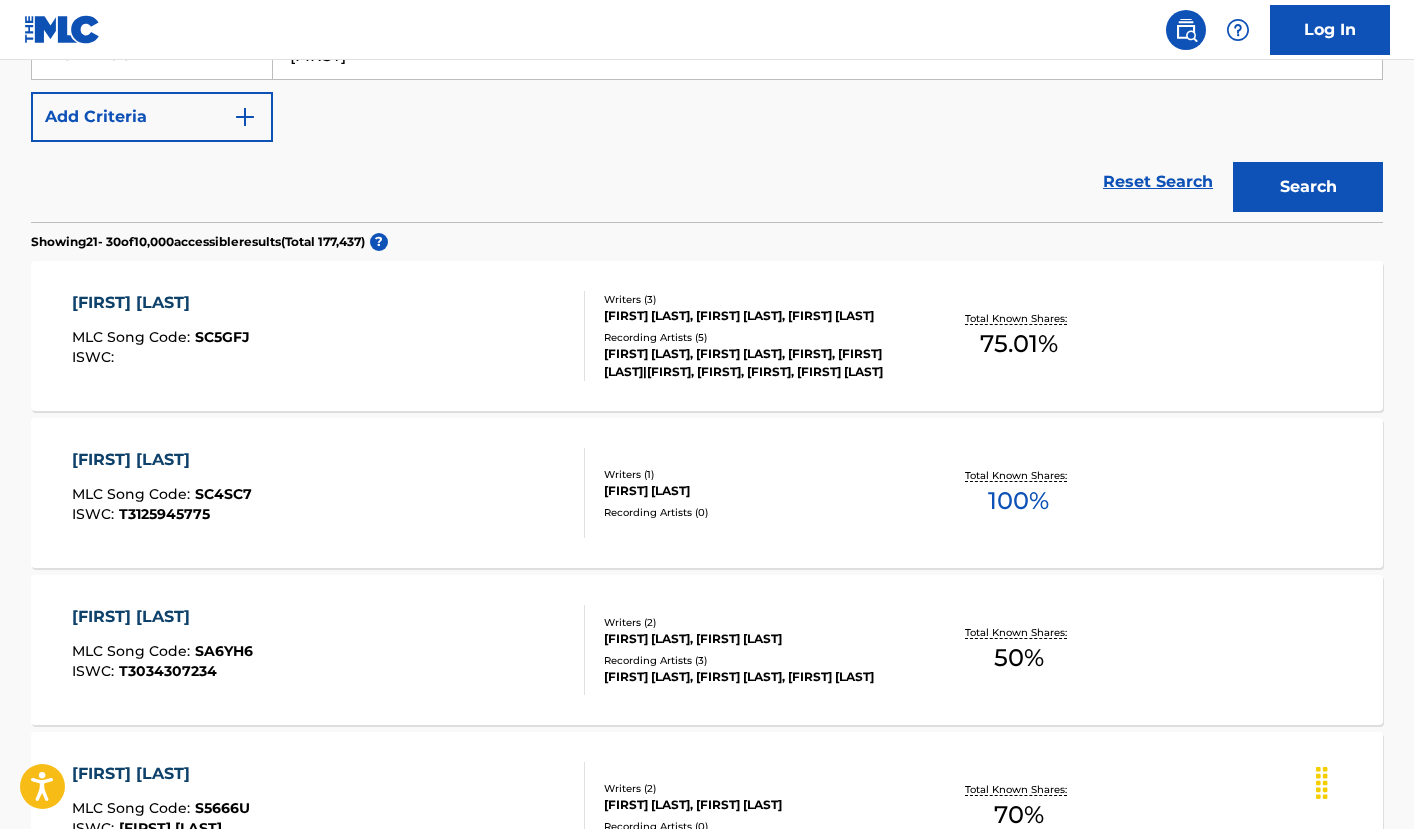 scroll, scrollTop: 0, scrollLeft: 0, axis: both 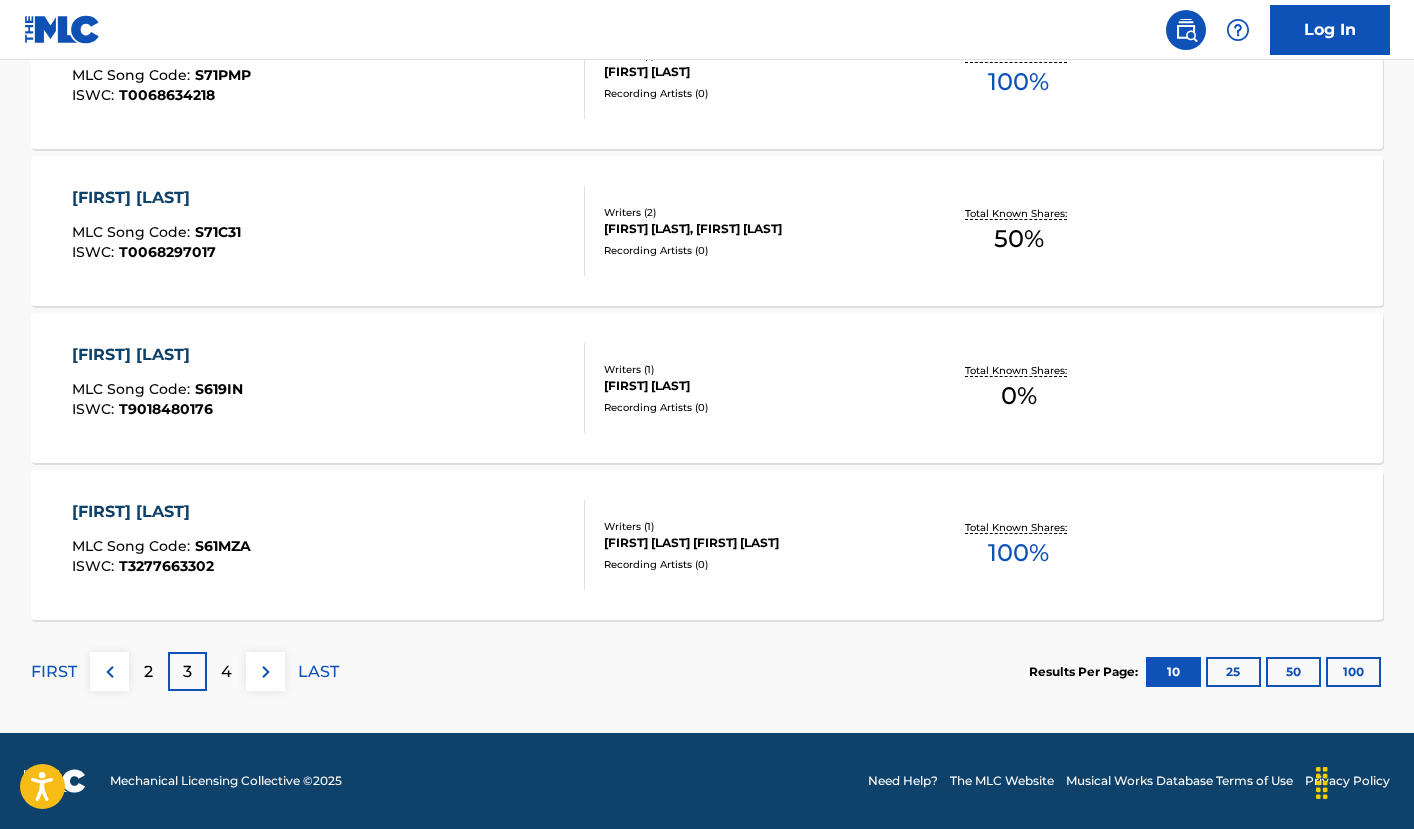 click on "4" at bounding box center [226, 672] 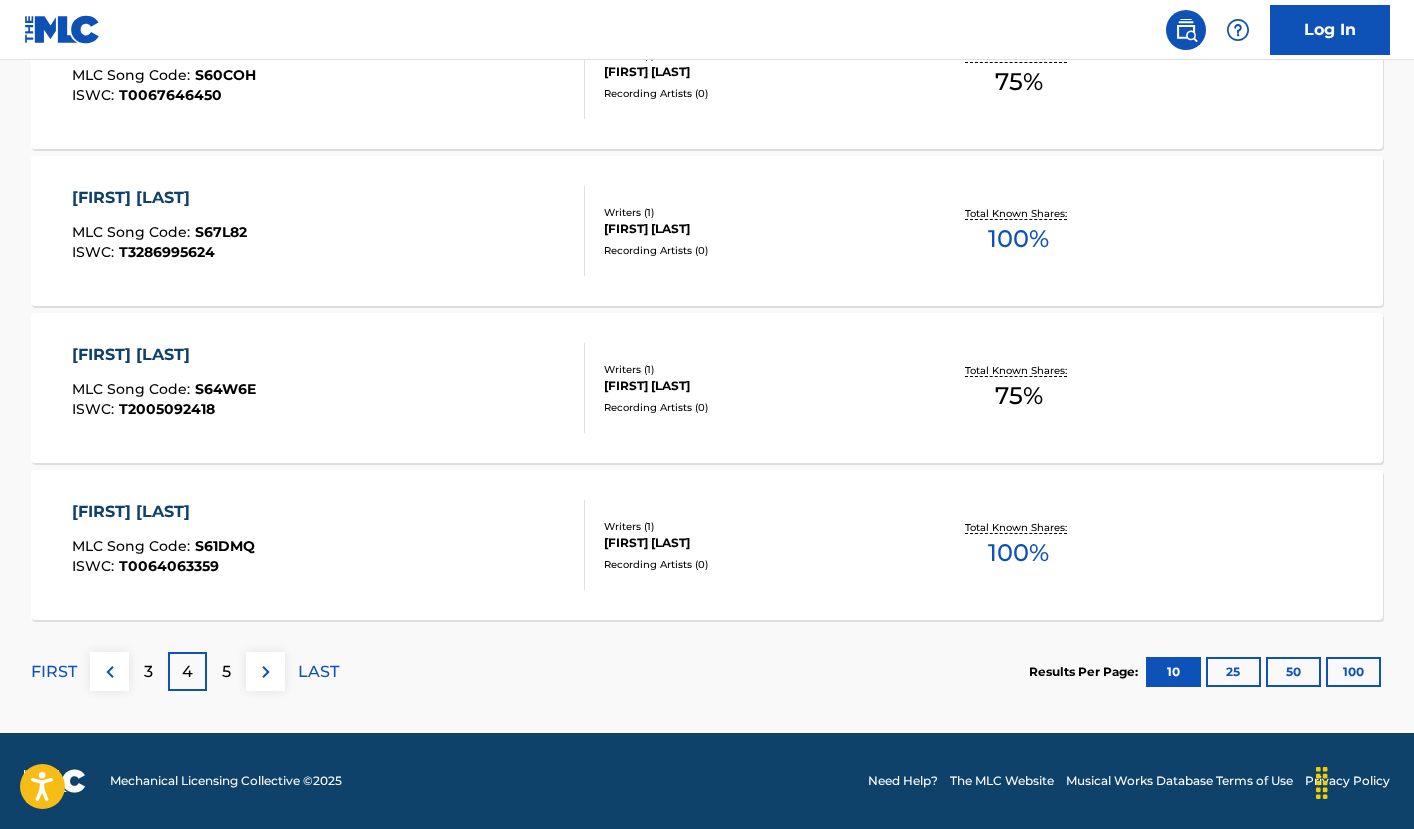 click on "5" at bounding box center [226, 671] 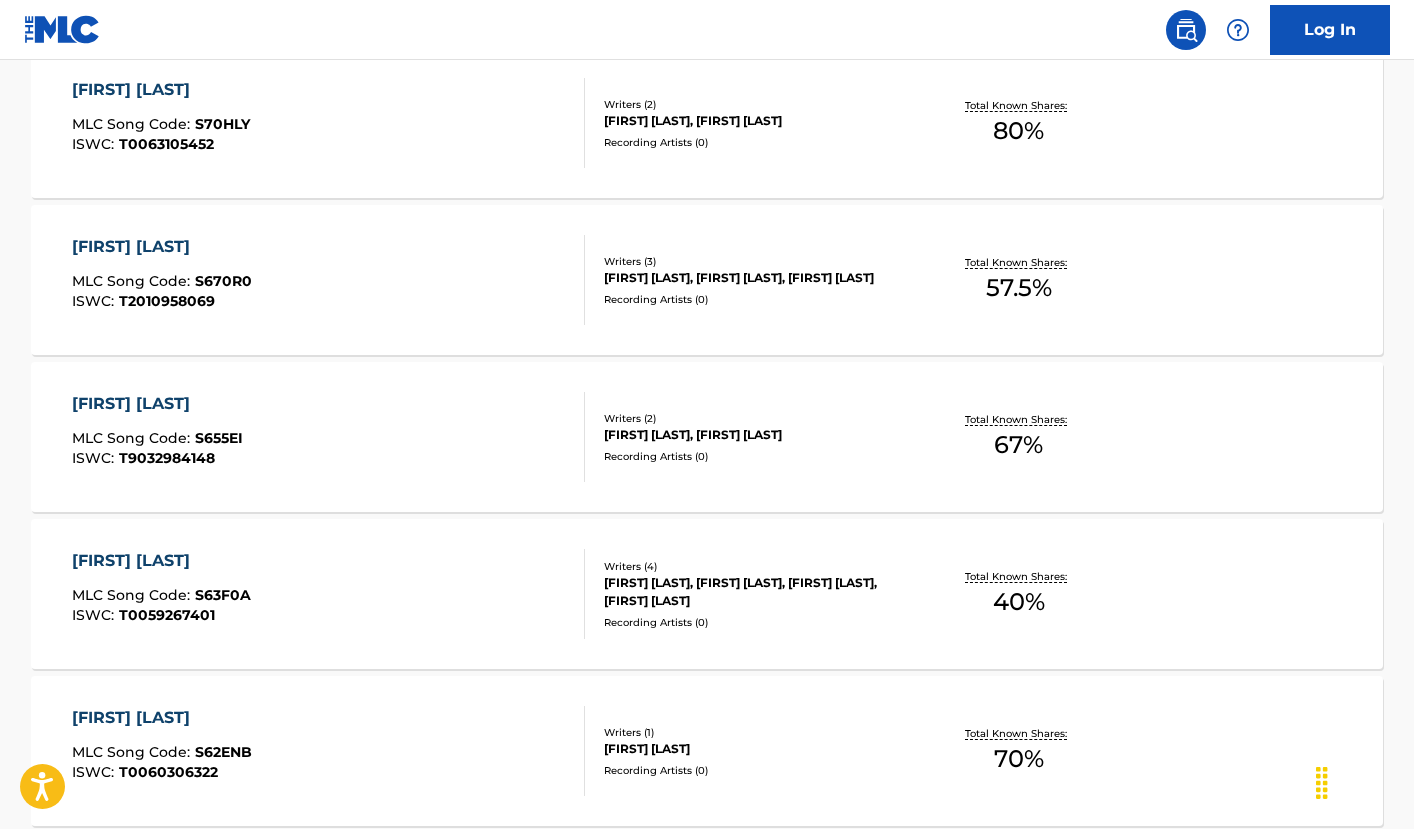 scroll, scrollTop: 0, scrollLeft: 0, axis: both 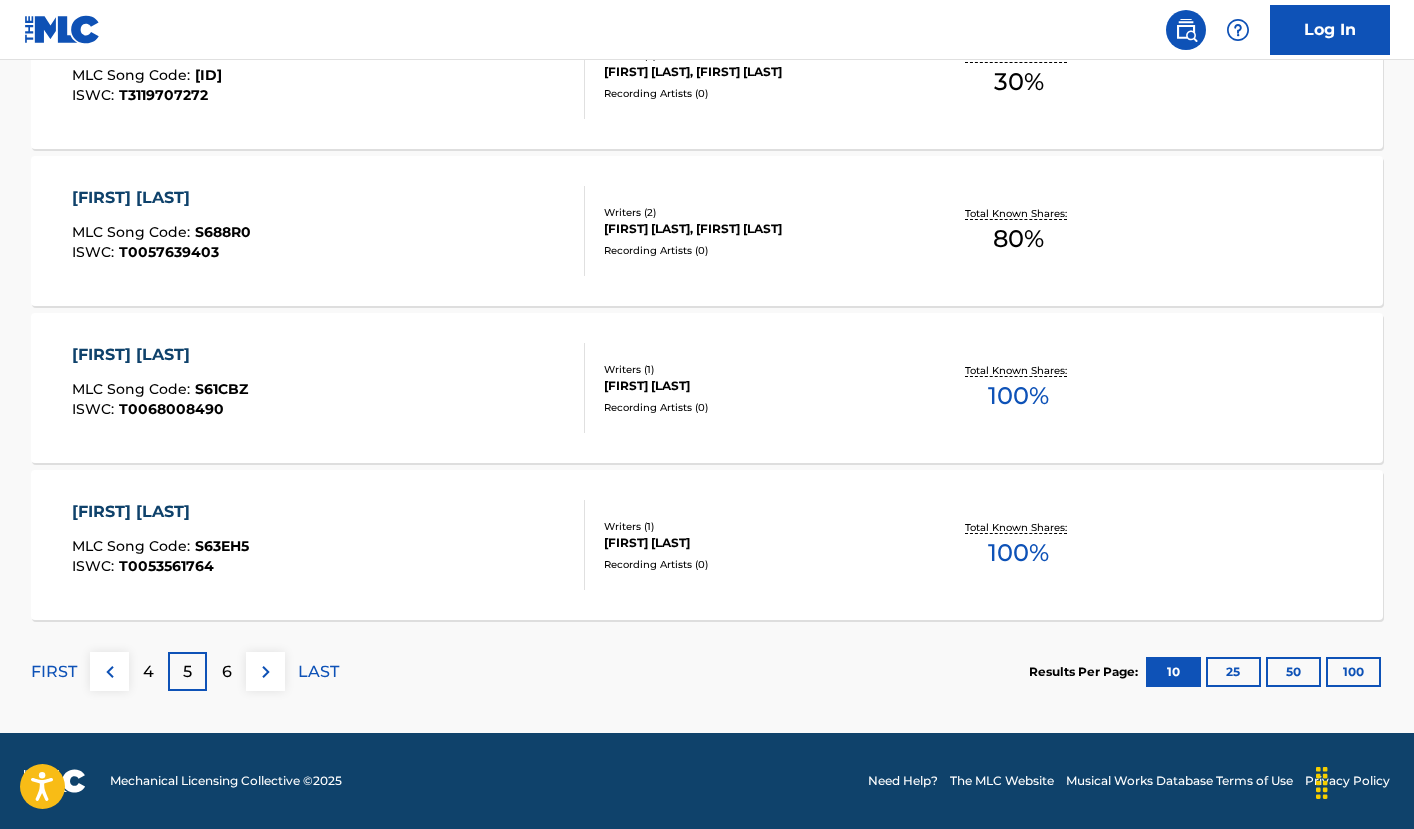 click on "6" at bounding box center (227, 672) 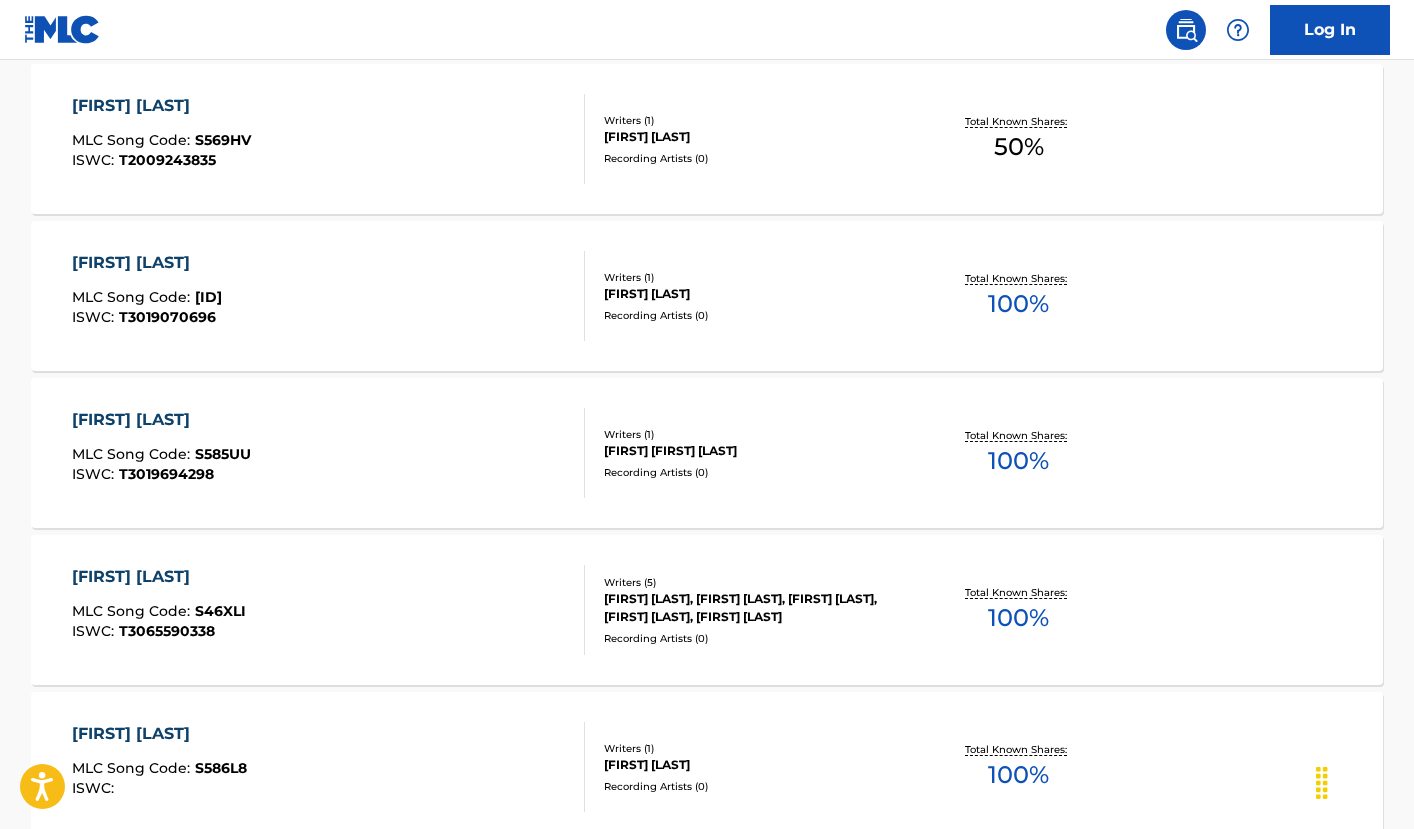 scroll, scrollTop: 1619, scrollLeft: 0, axis: vertical 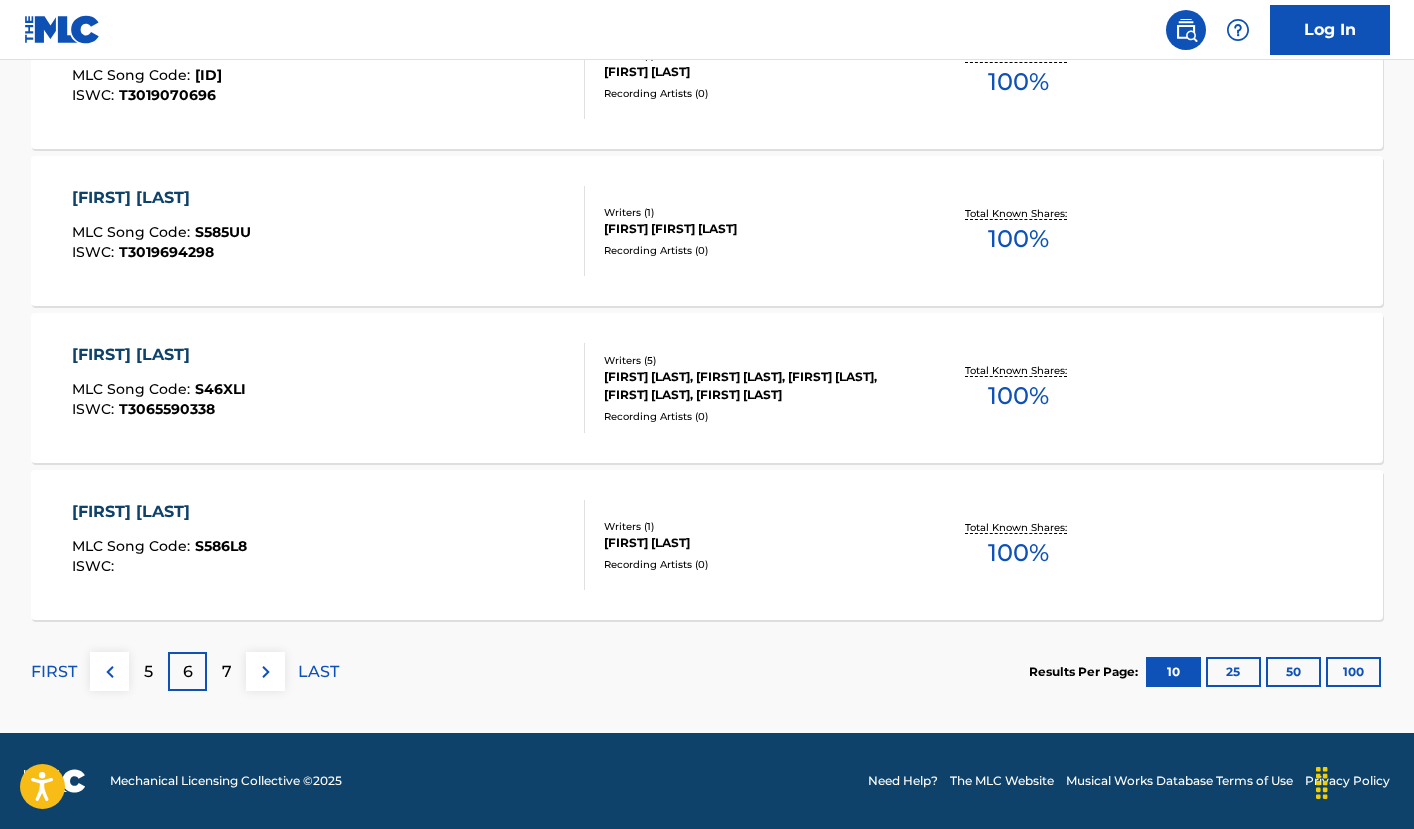 click on "7" at bounding box center (227, 672) 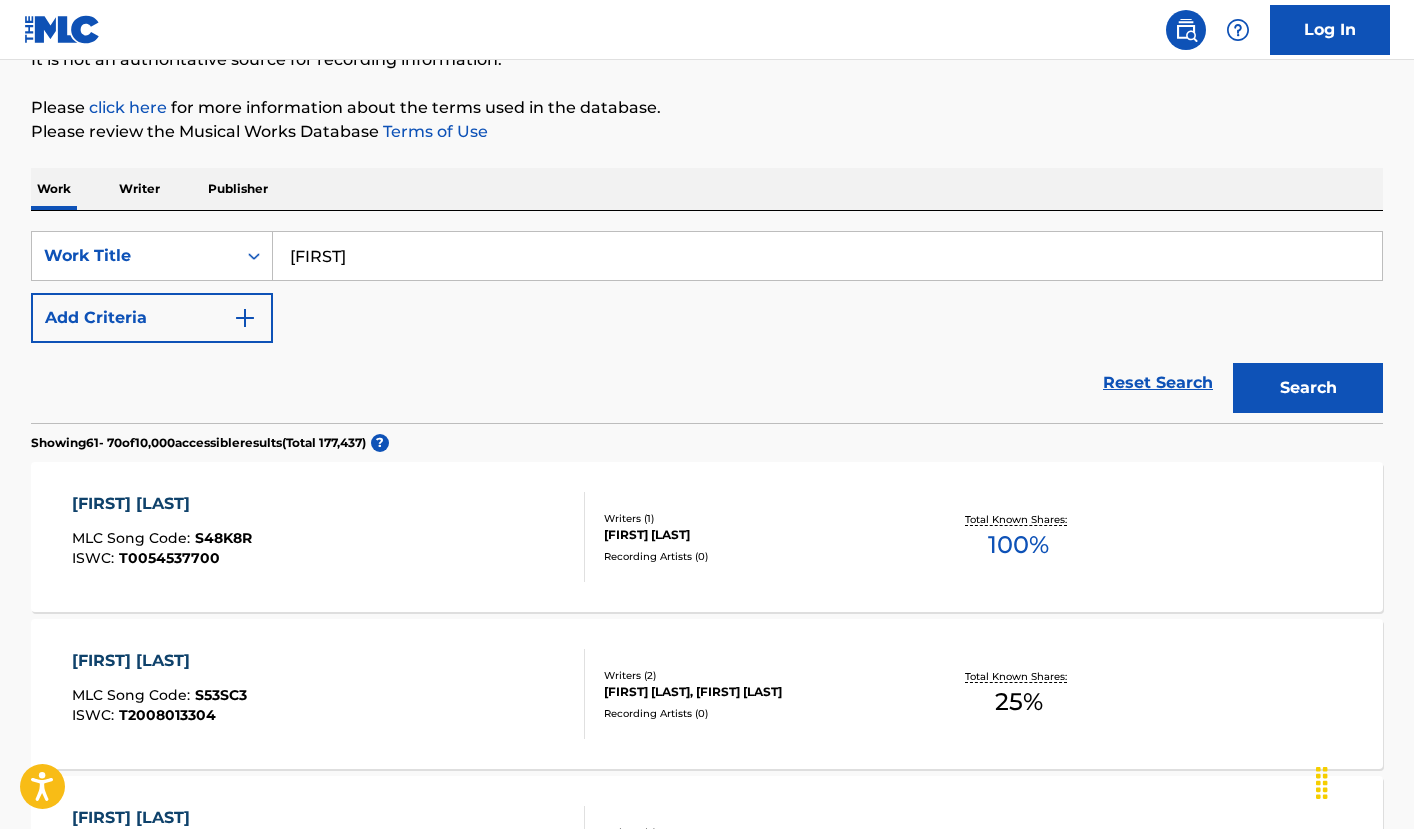 scroll, scrollTop: 0, scrollLeft: 0, axis: both 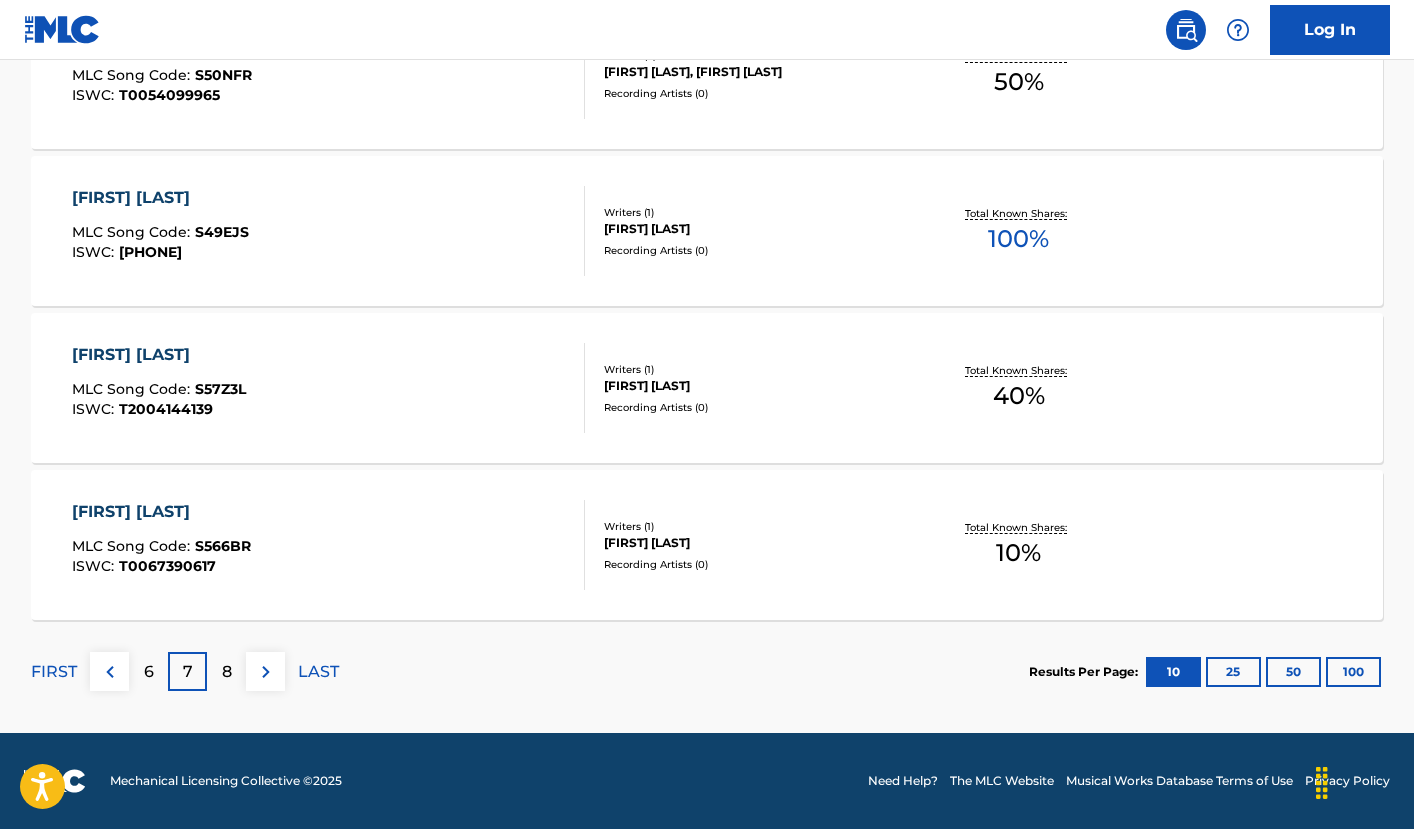 click on "8" at bounding box center [227, 672] 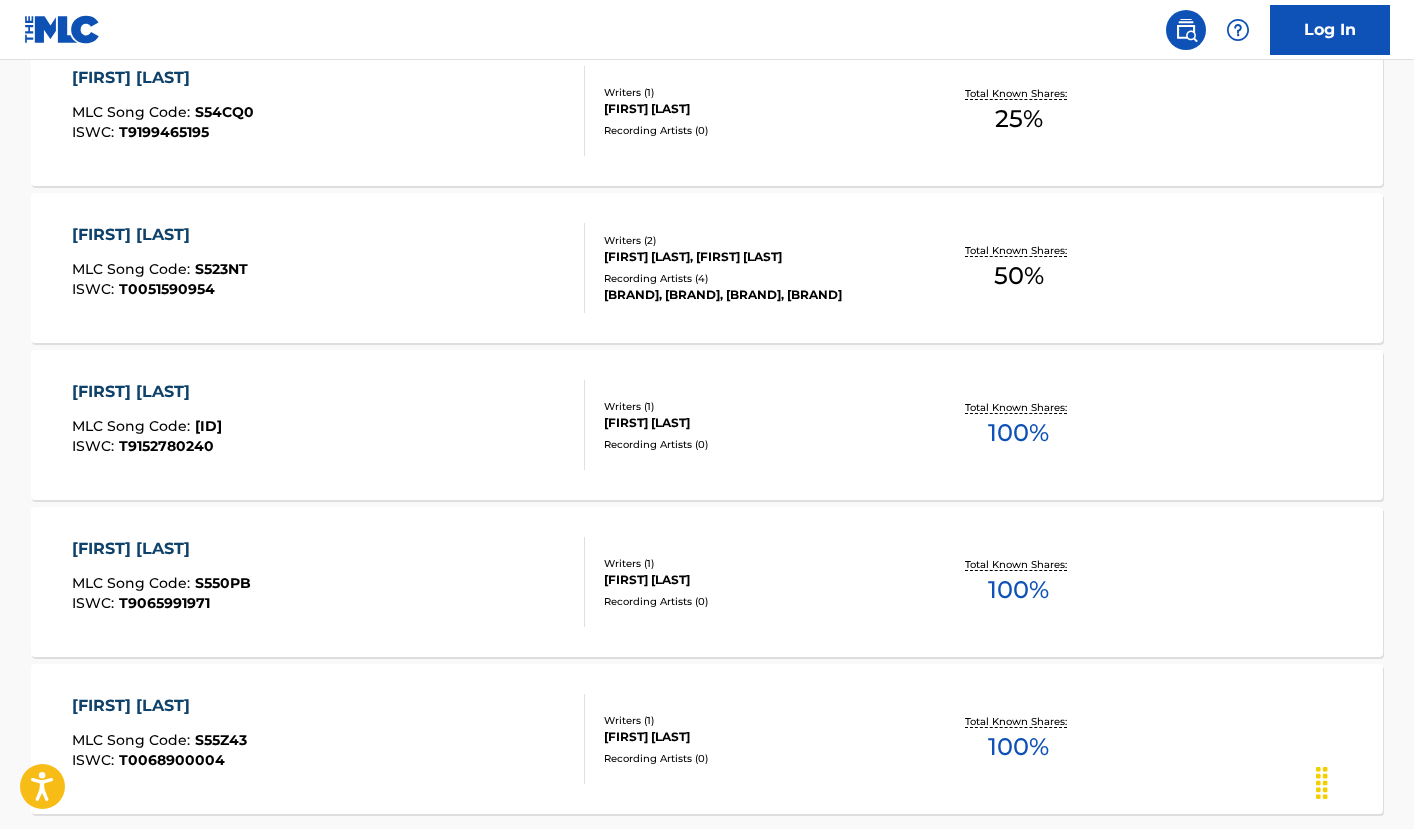 scroll, scrollTop: 1619, scrollLeft: 0, axis: vertical 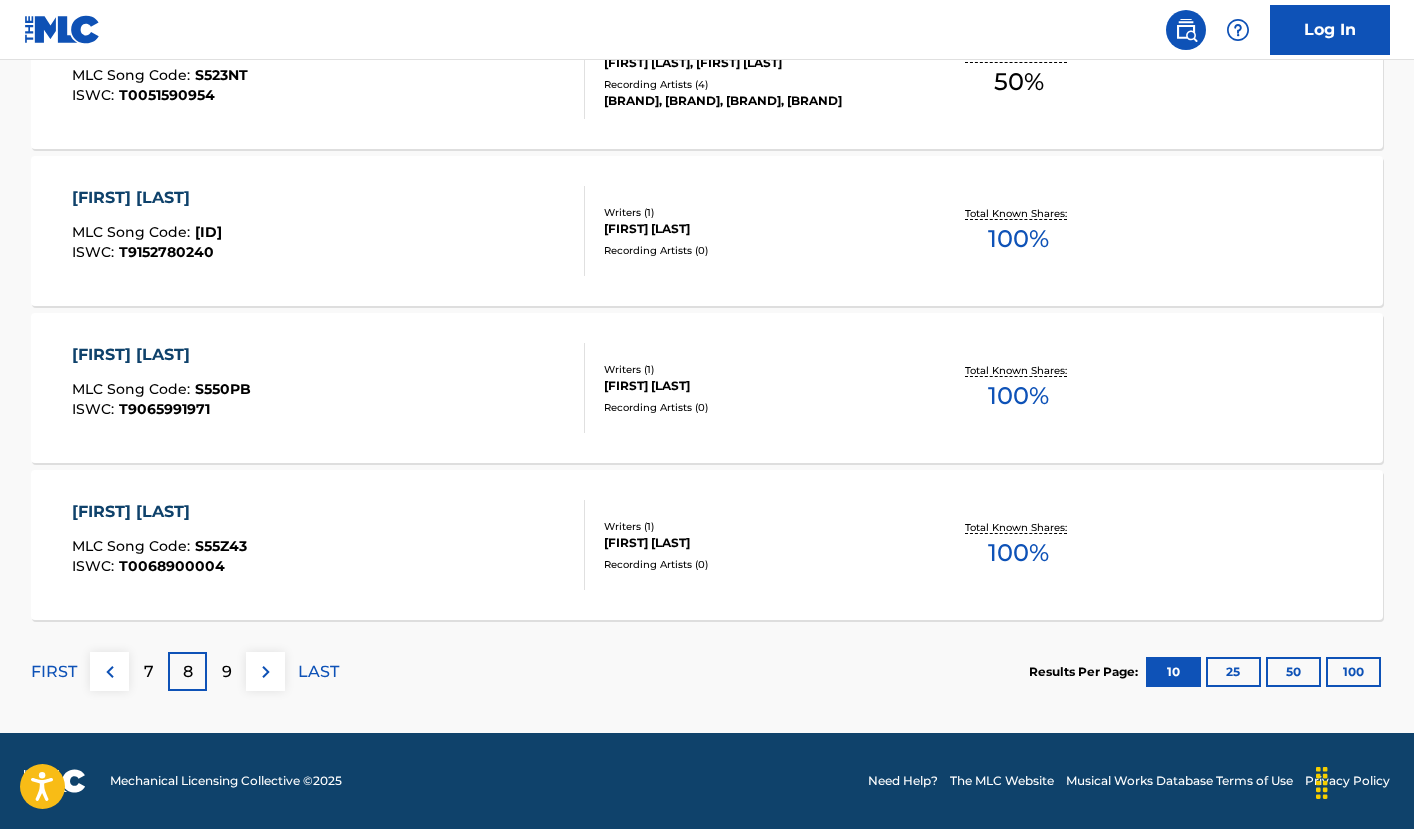 click on "FIRST" at bounding box center [54, 672] 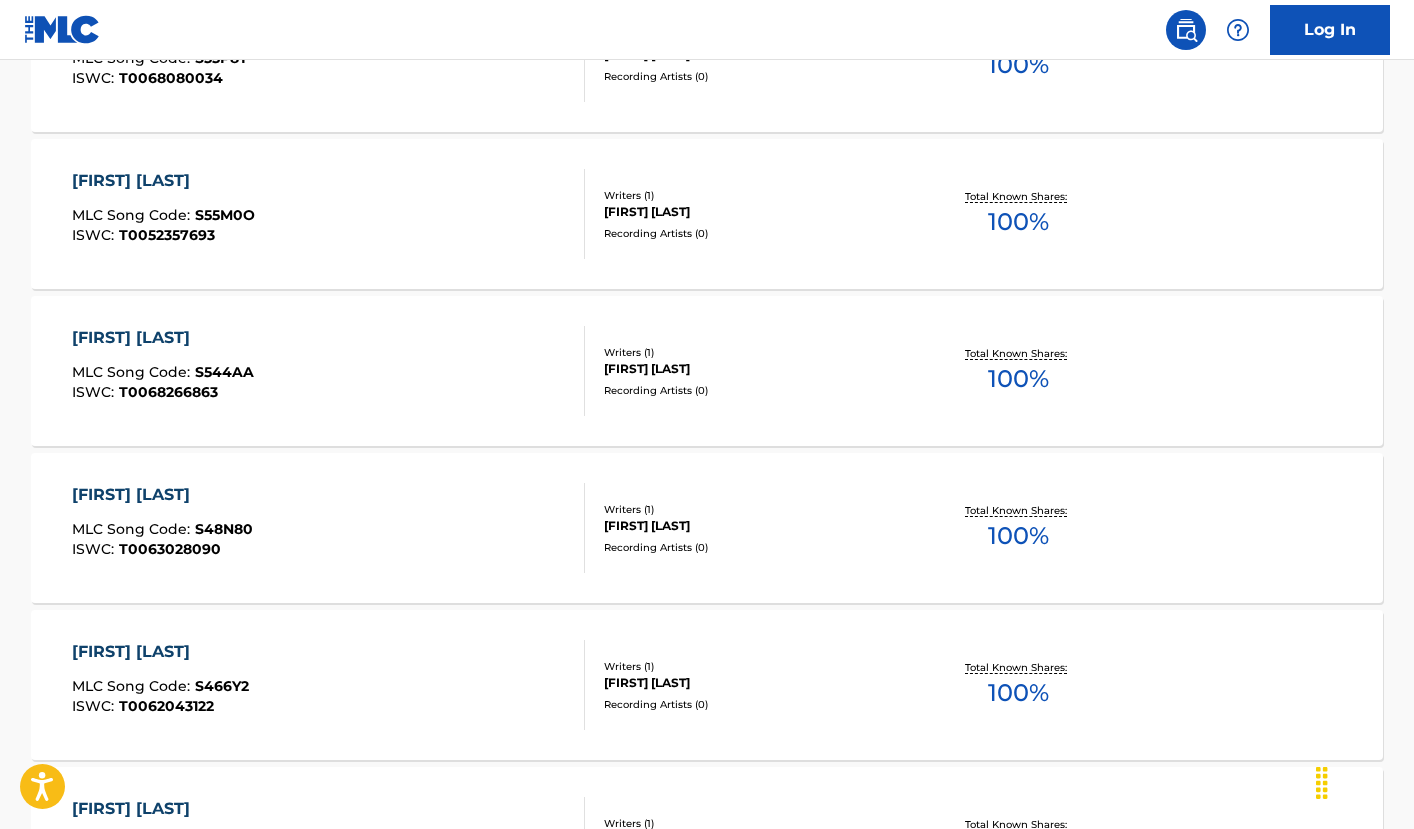 scroll, scrollTop: 0, scrollLeft: 0, axis: both 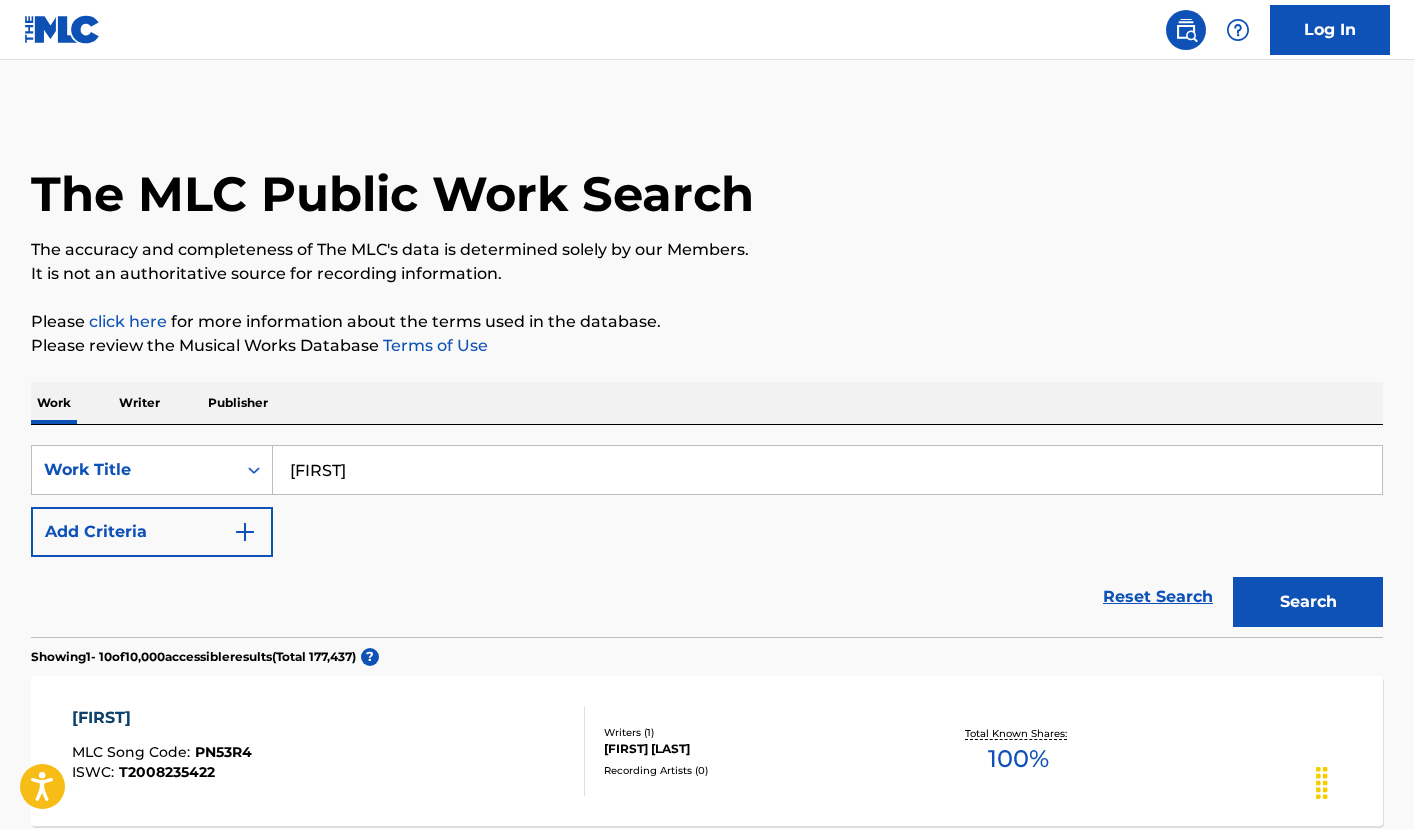 click on "[FIRST]" at bounding box center [827, 470] 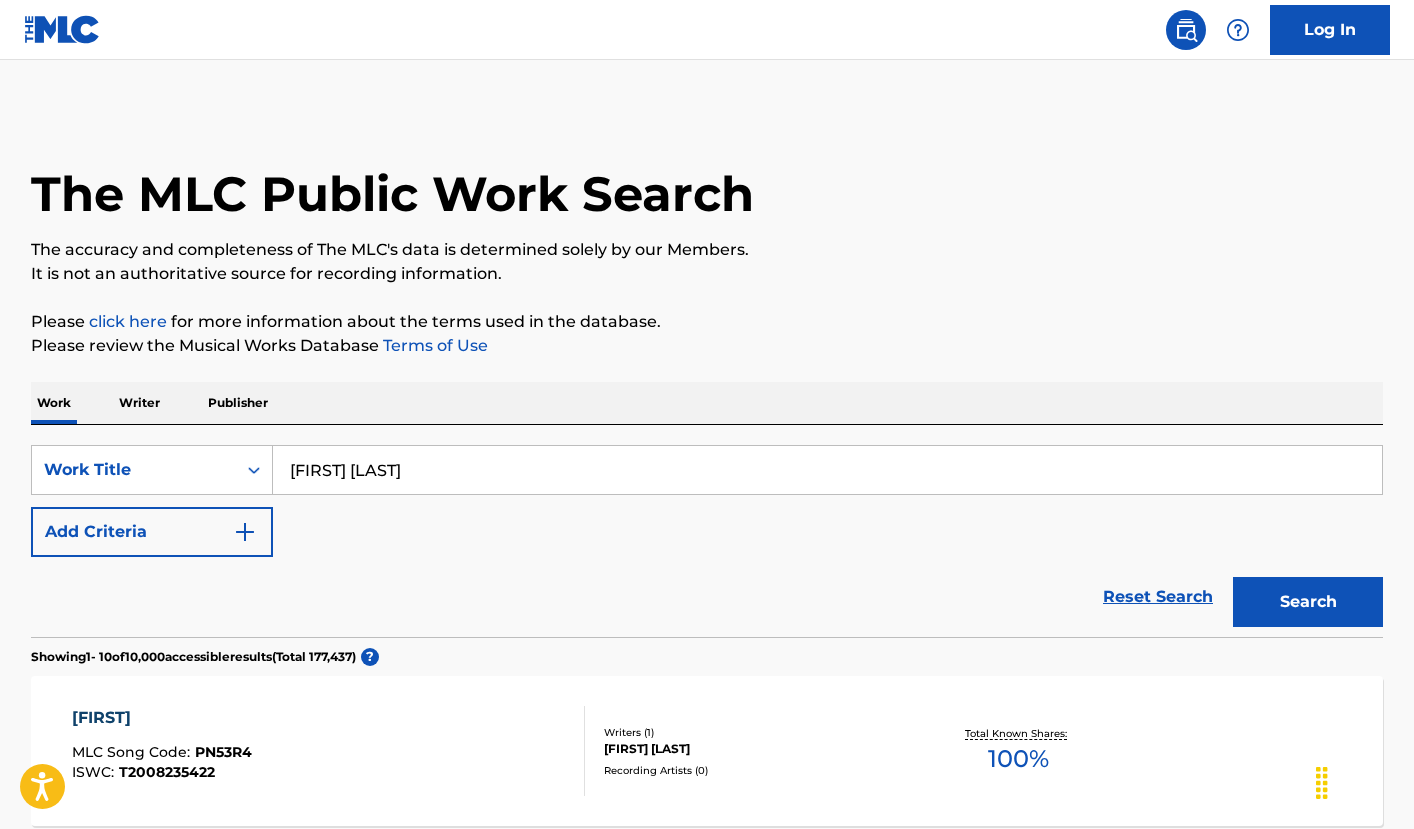 type on "[FIRST] [LAST]" 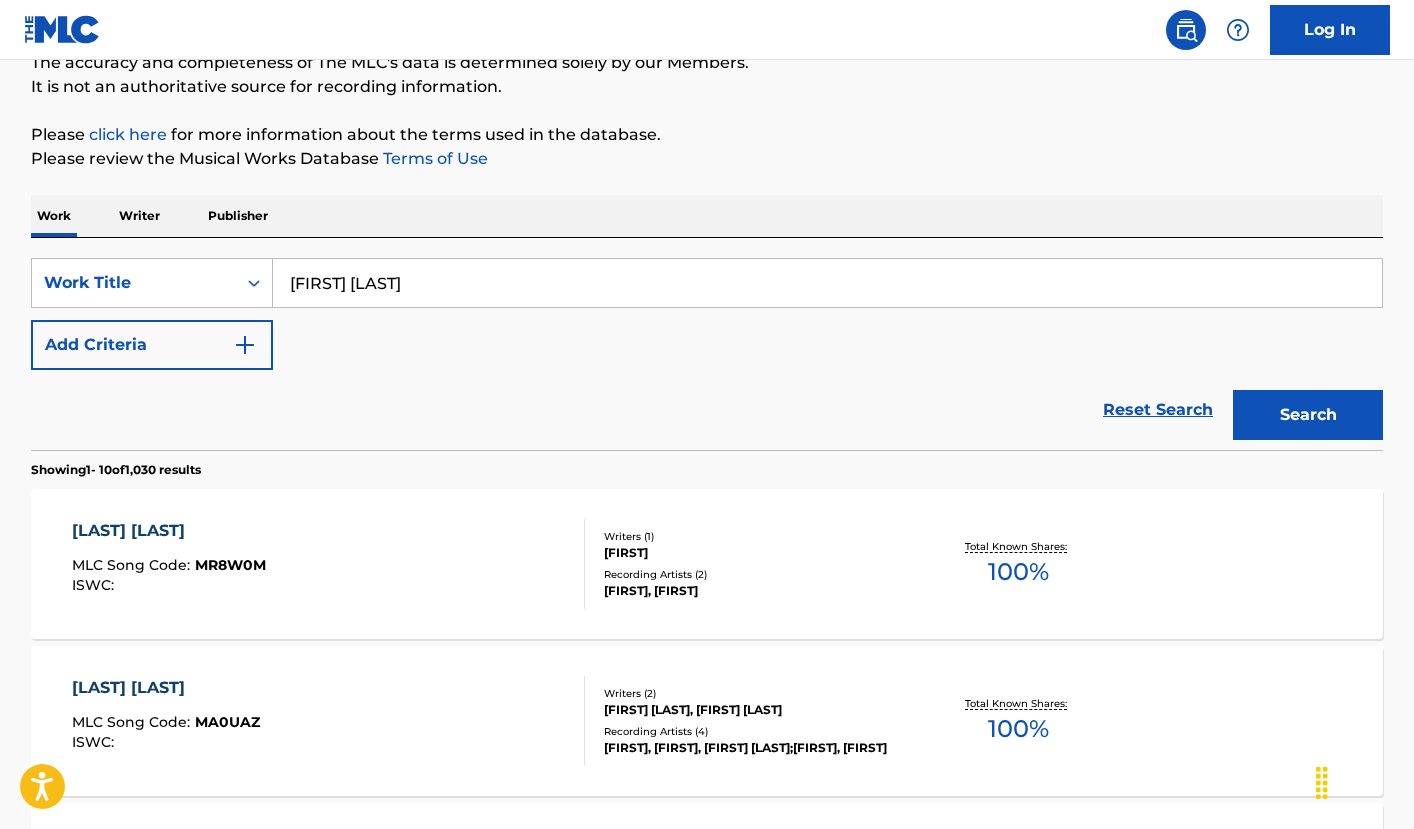 scroll, scrollTop: 257, scrollLeft: 0, axis: vertical 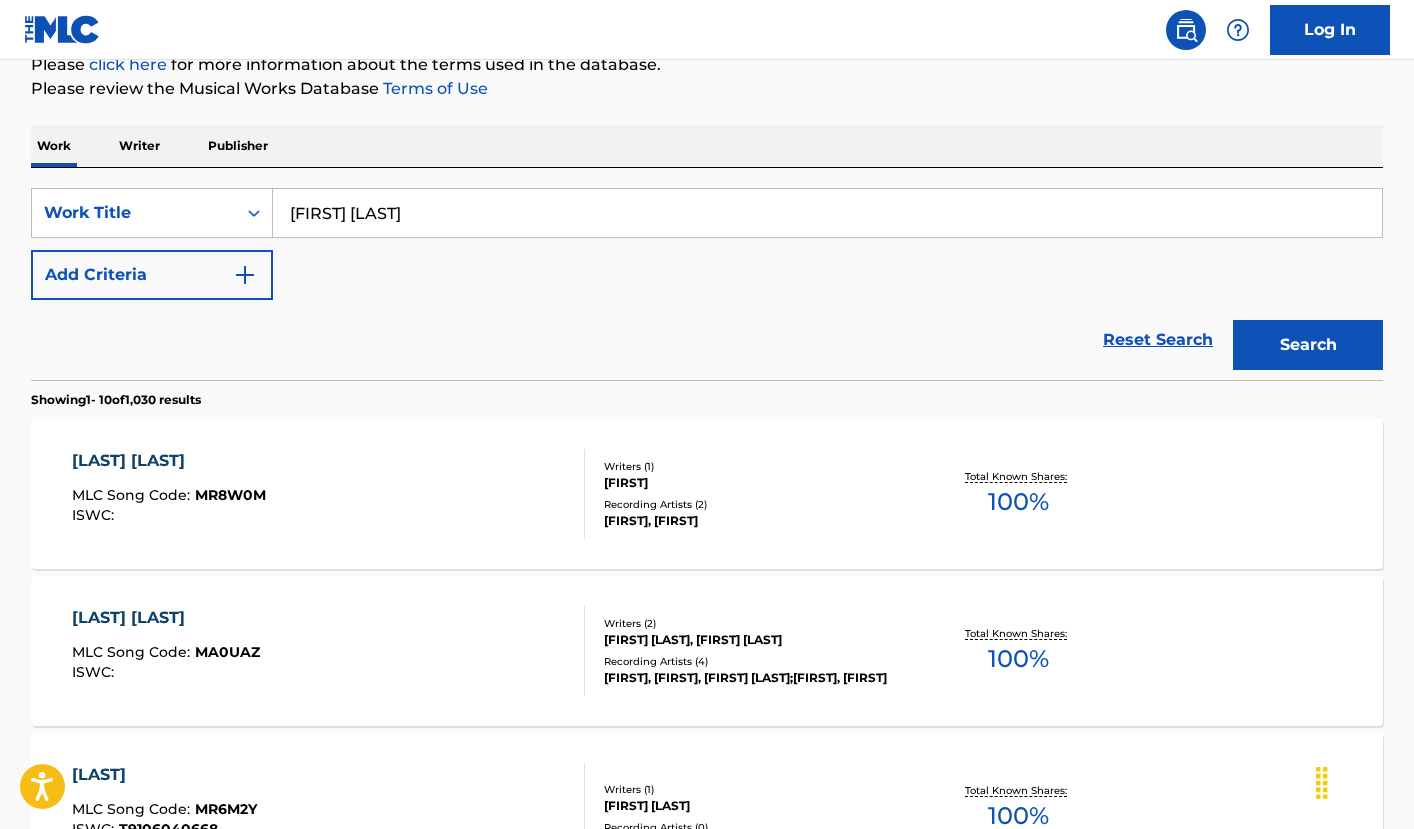 click on "Reset Search Search" at bounding box center (707, 340) 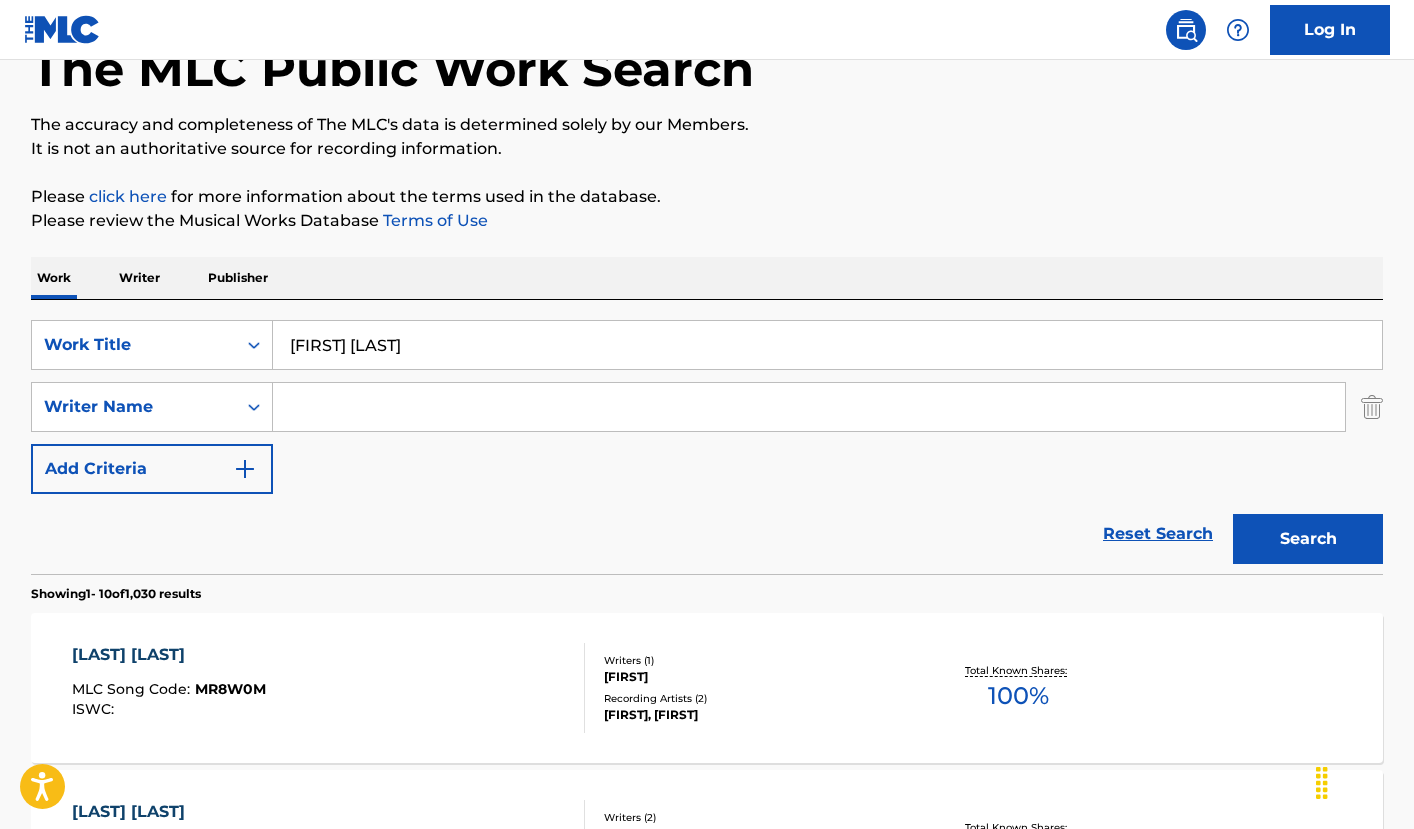 scroll, scrollTop: 0, scrollLeft: 0, axis: both 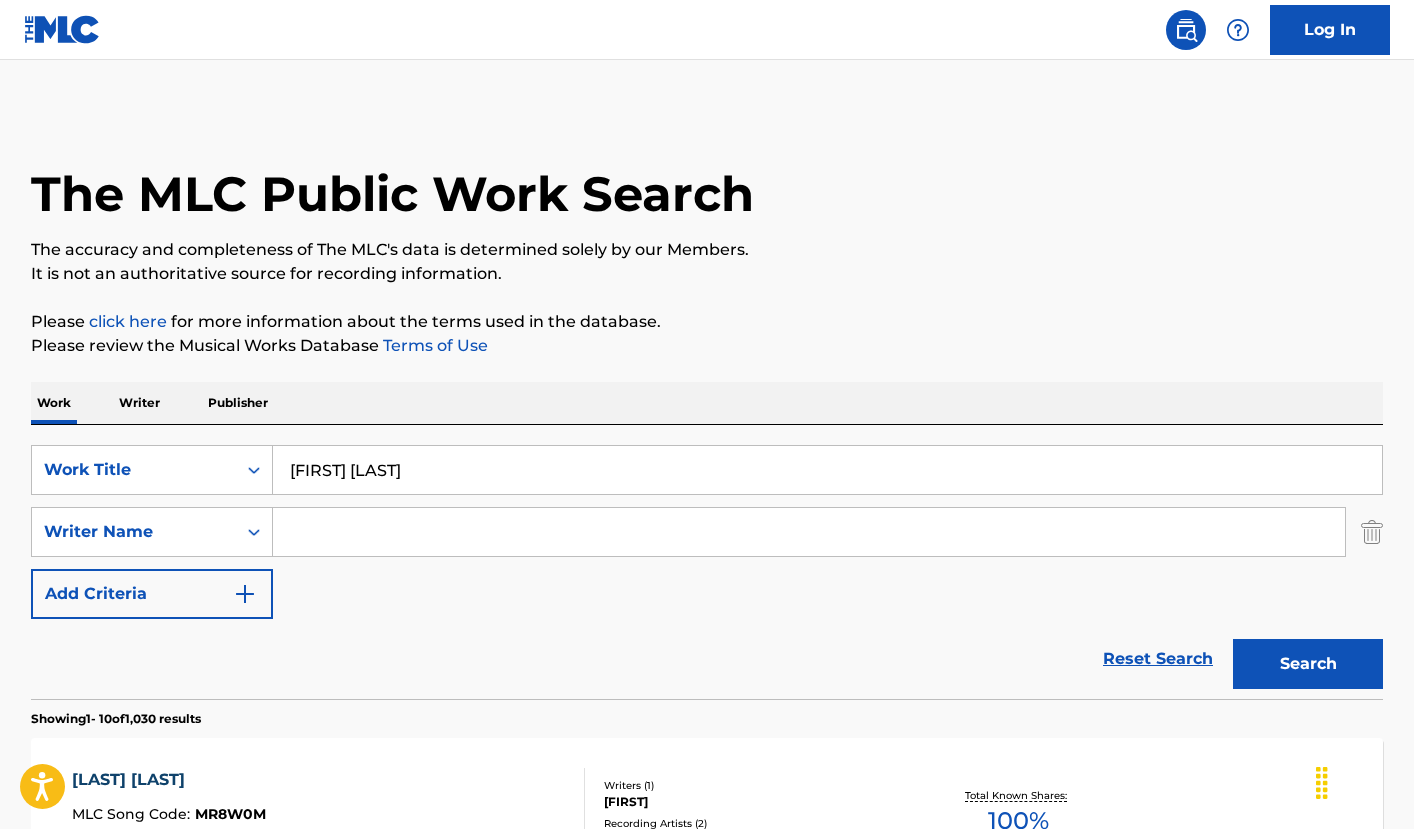 click on "Writer" at bounding box center [139, 403] 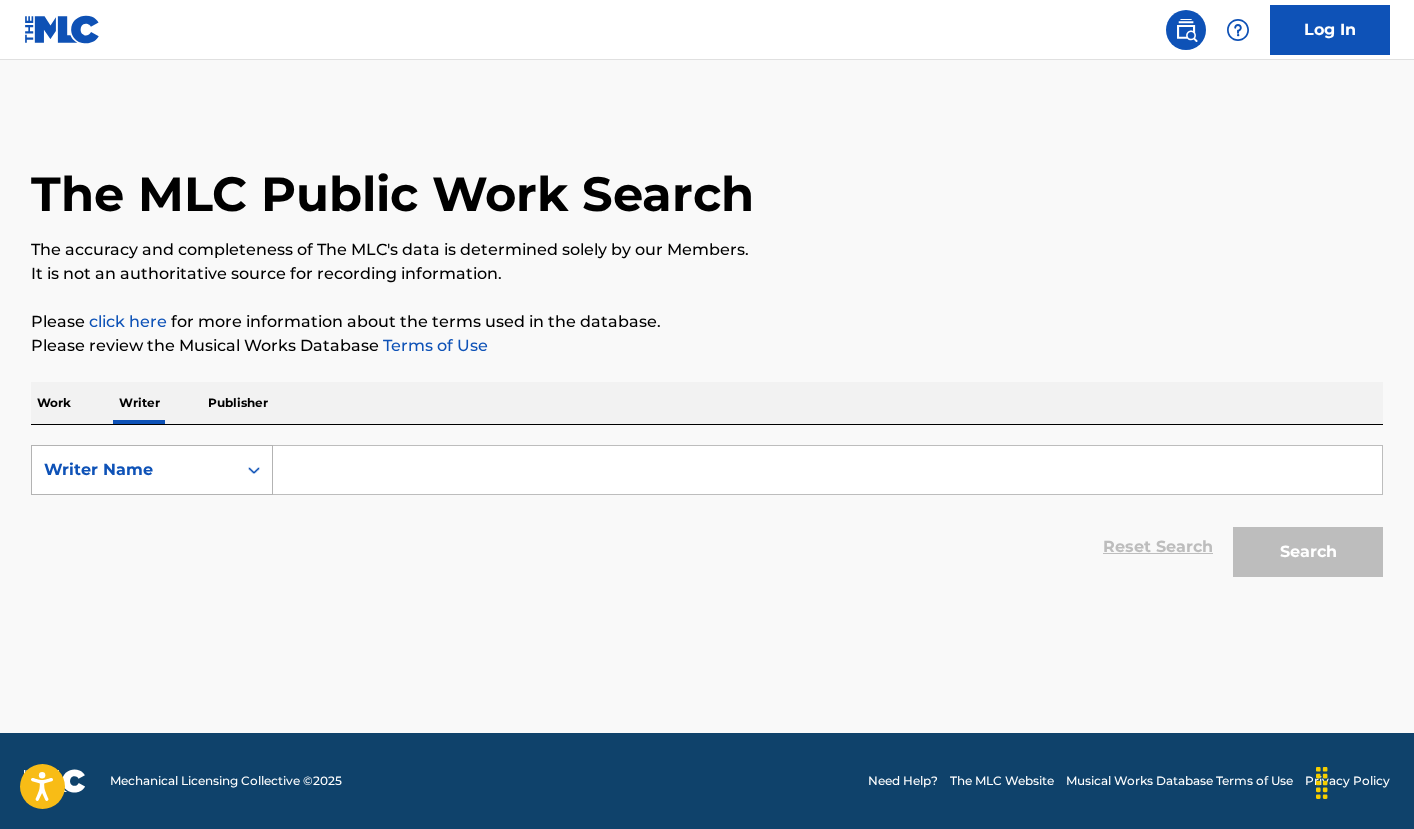 click on "Writer Name" at bounding box center [134, 470] 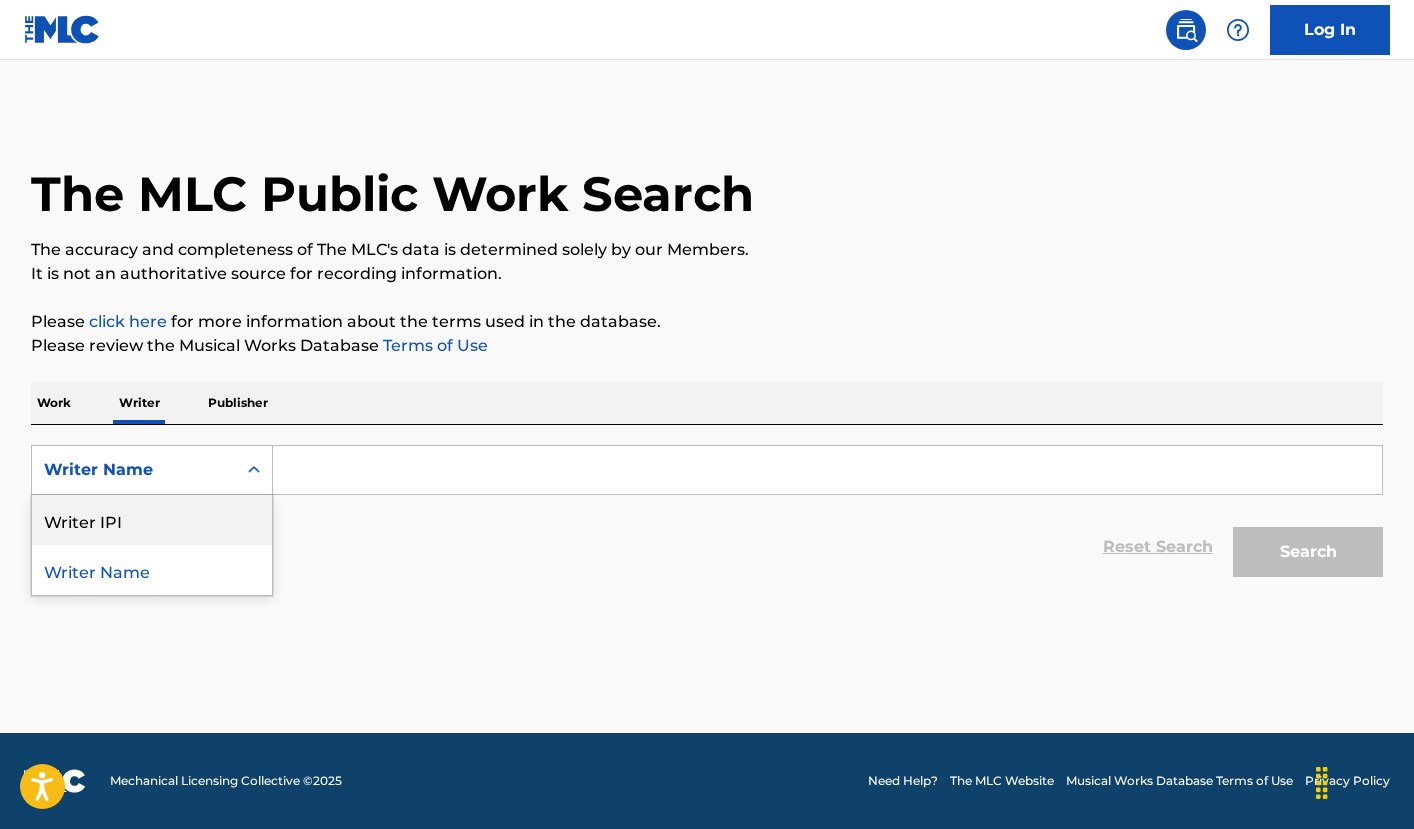 click on "Writer IPI" at bounding box center (152, 520) 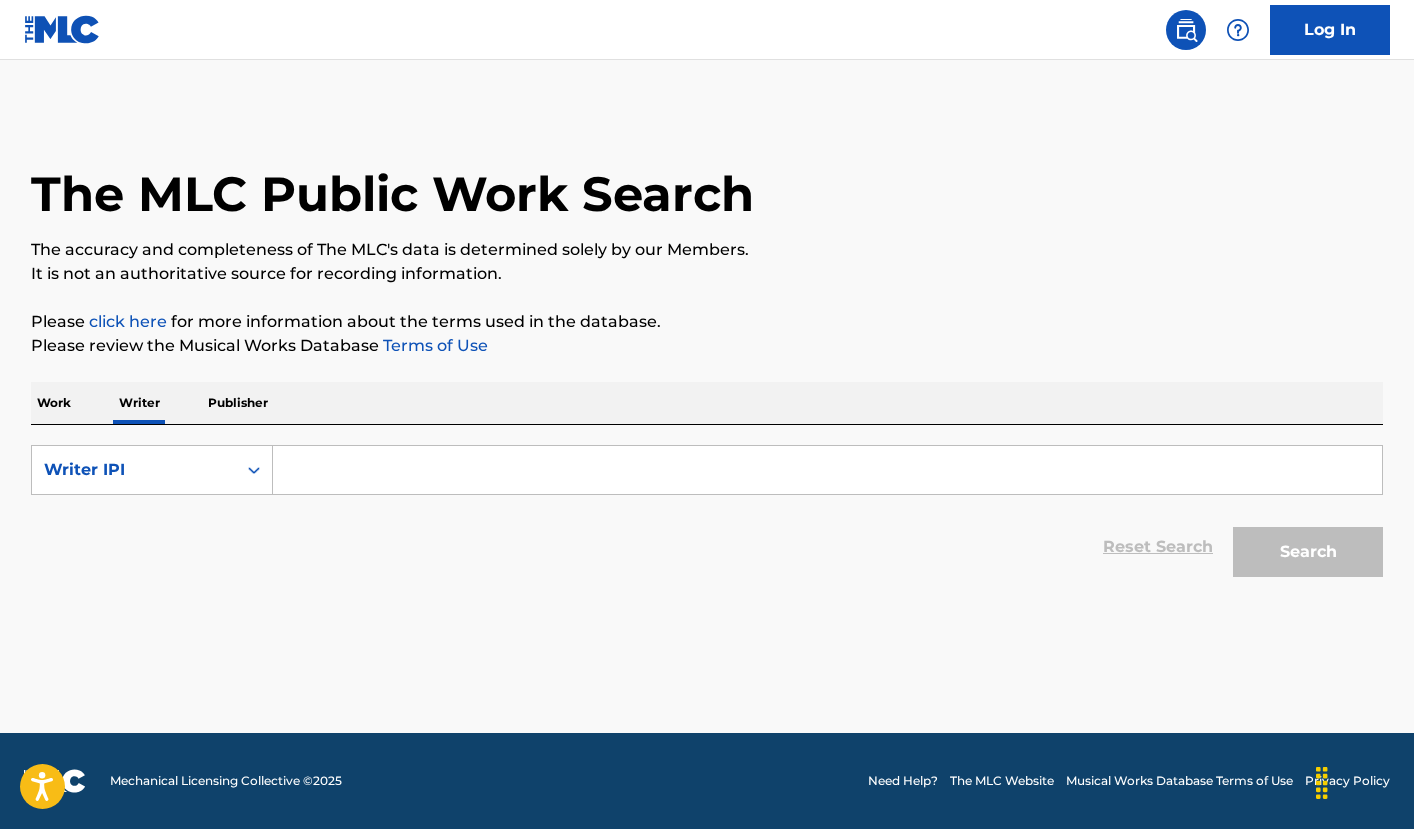 click at bounding box center [827, 470] 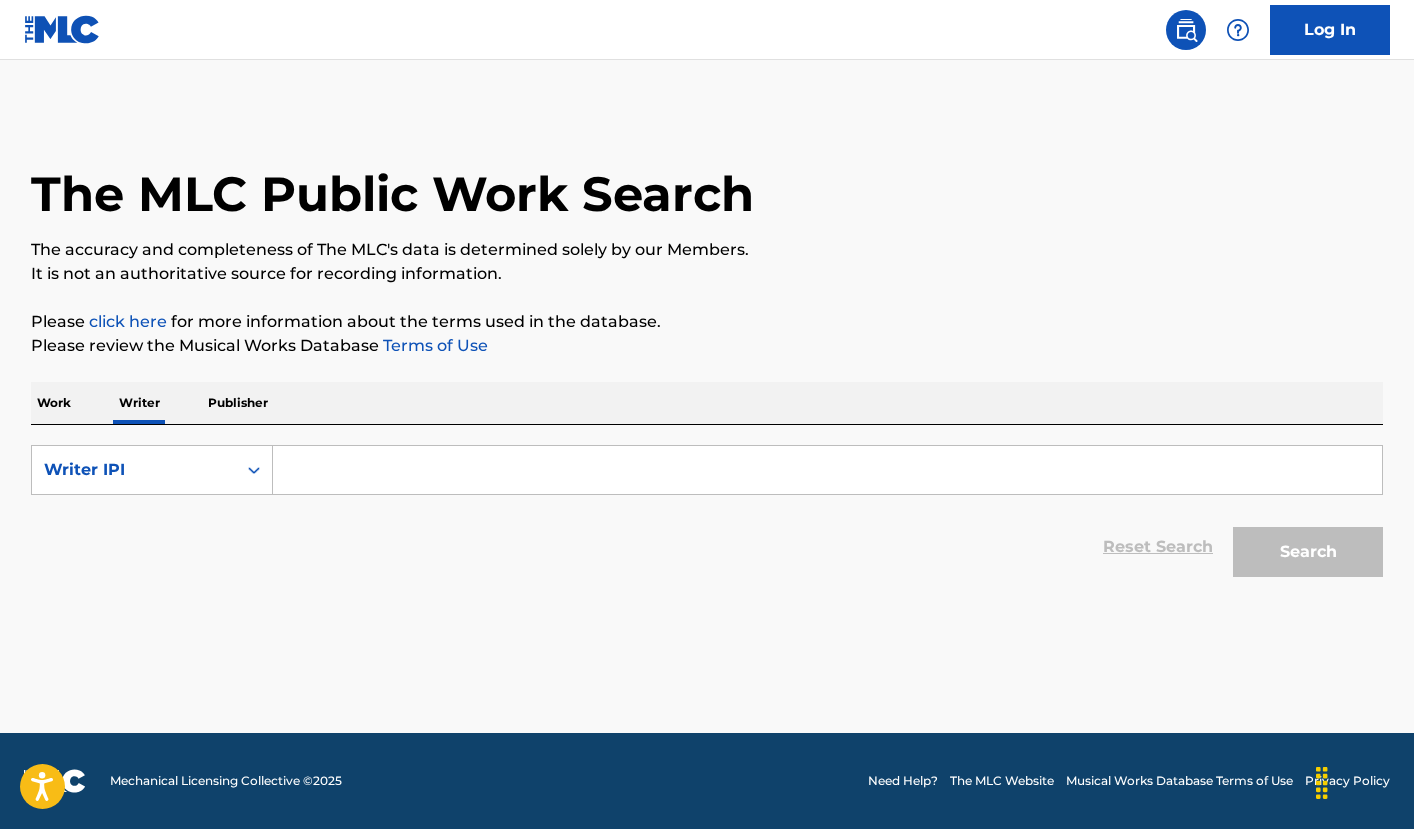 click on "SearchWithCriteria60eb0514-5d98-434d-973c-9ca7cb8982b9 Writer IPI Reset Search Search" at bounding box center (707, 516) 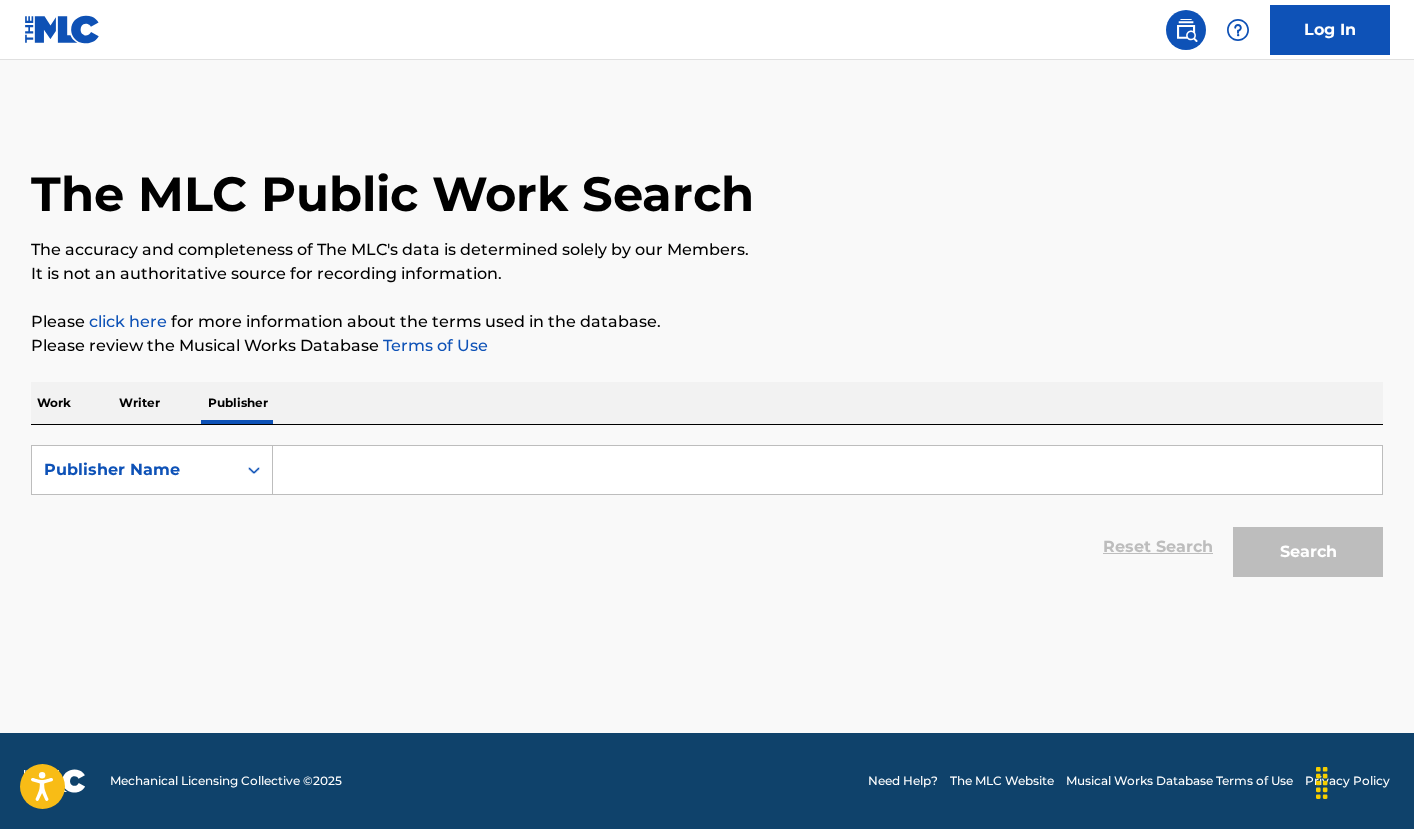 click on "Writer" at bounding box center [139, 403] 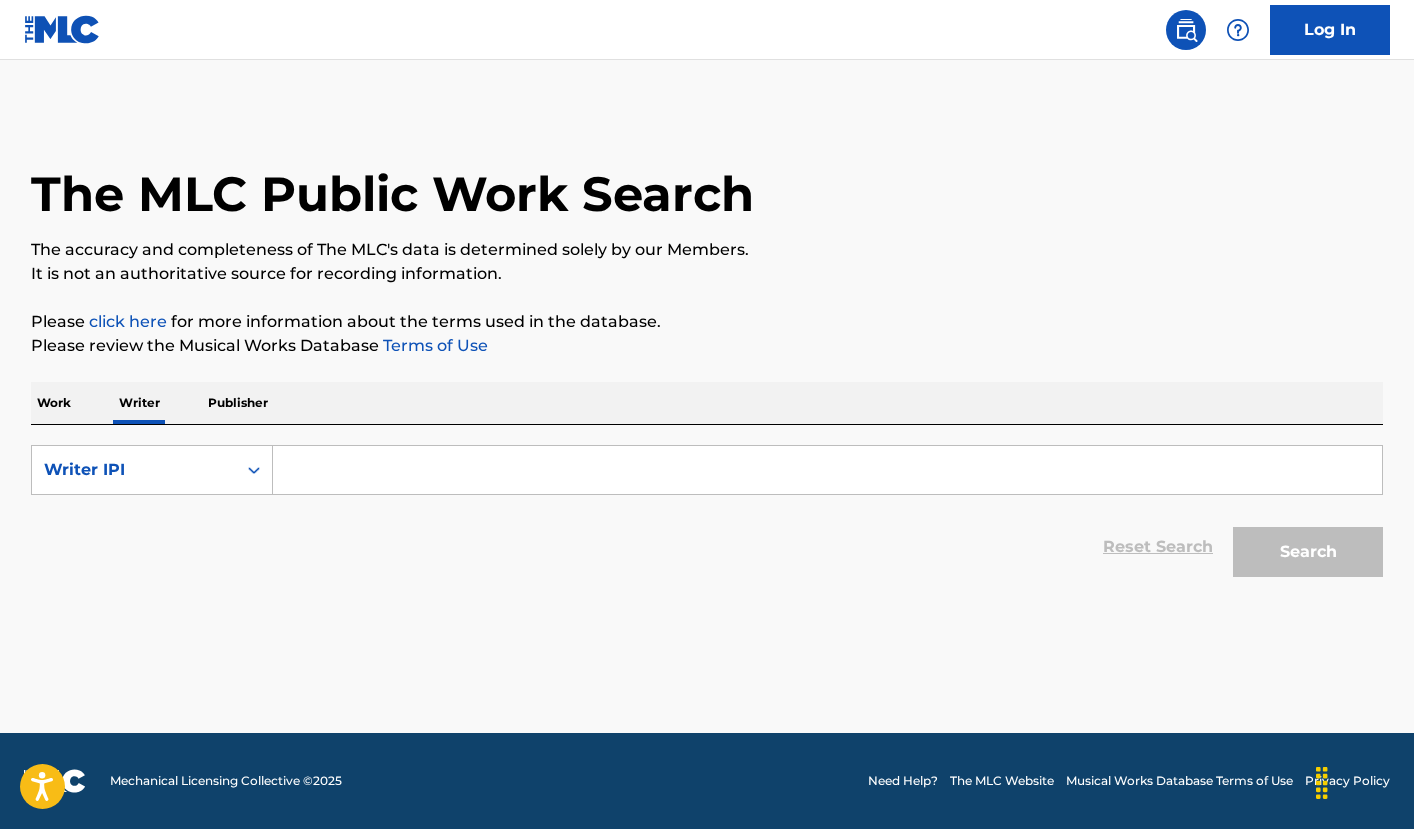 click at bounding box center (827, 470) 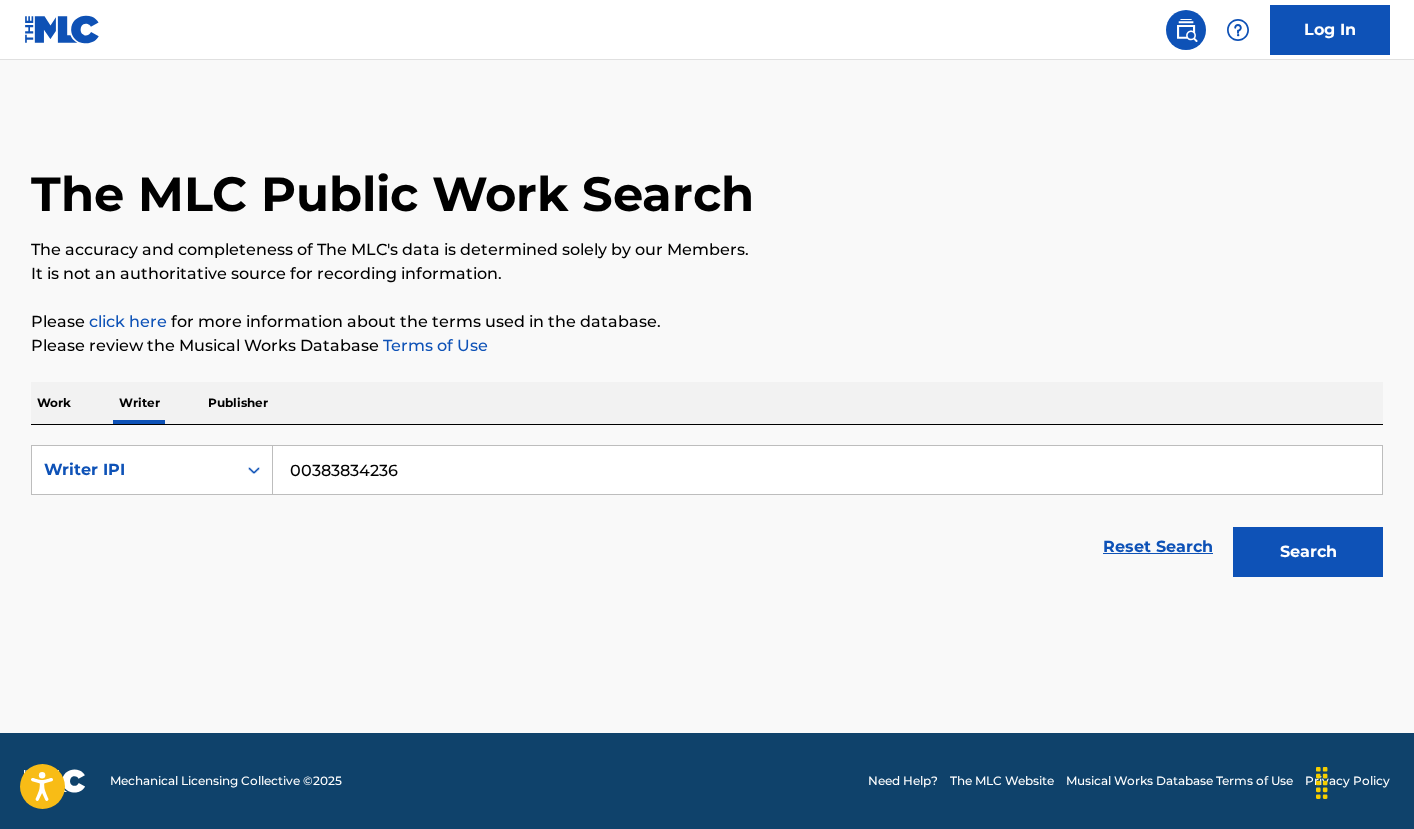 type on "00383834236" 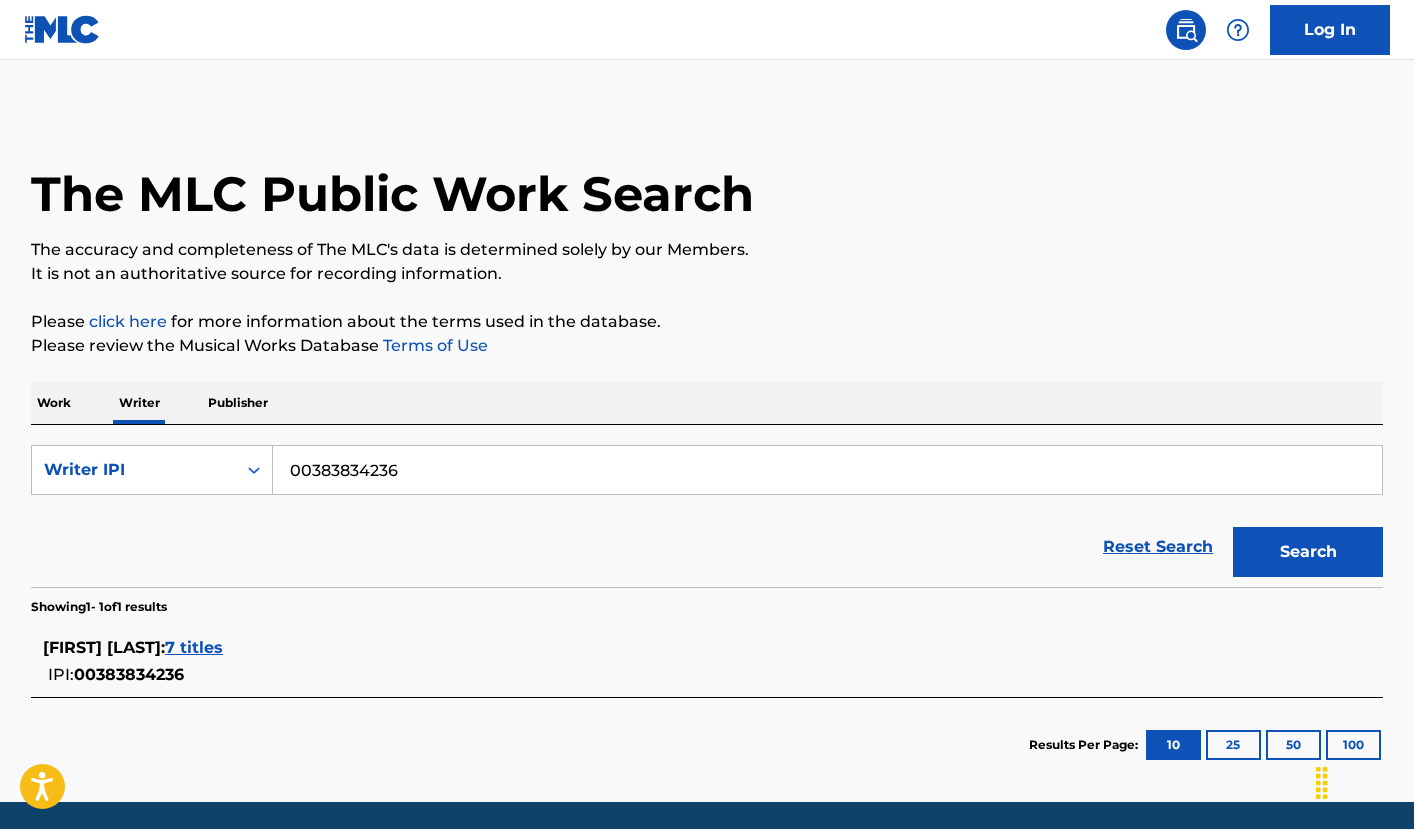 scroll, scrollTop: 68, scrollLeft: 0, axis: vertical 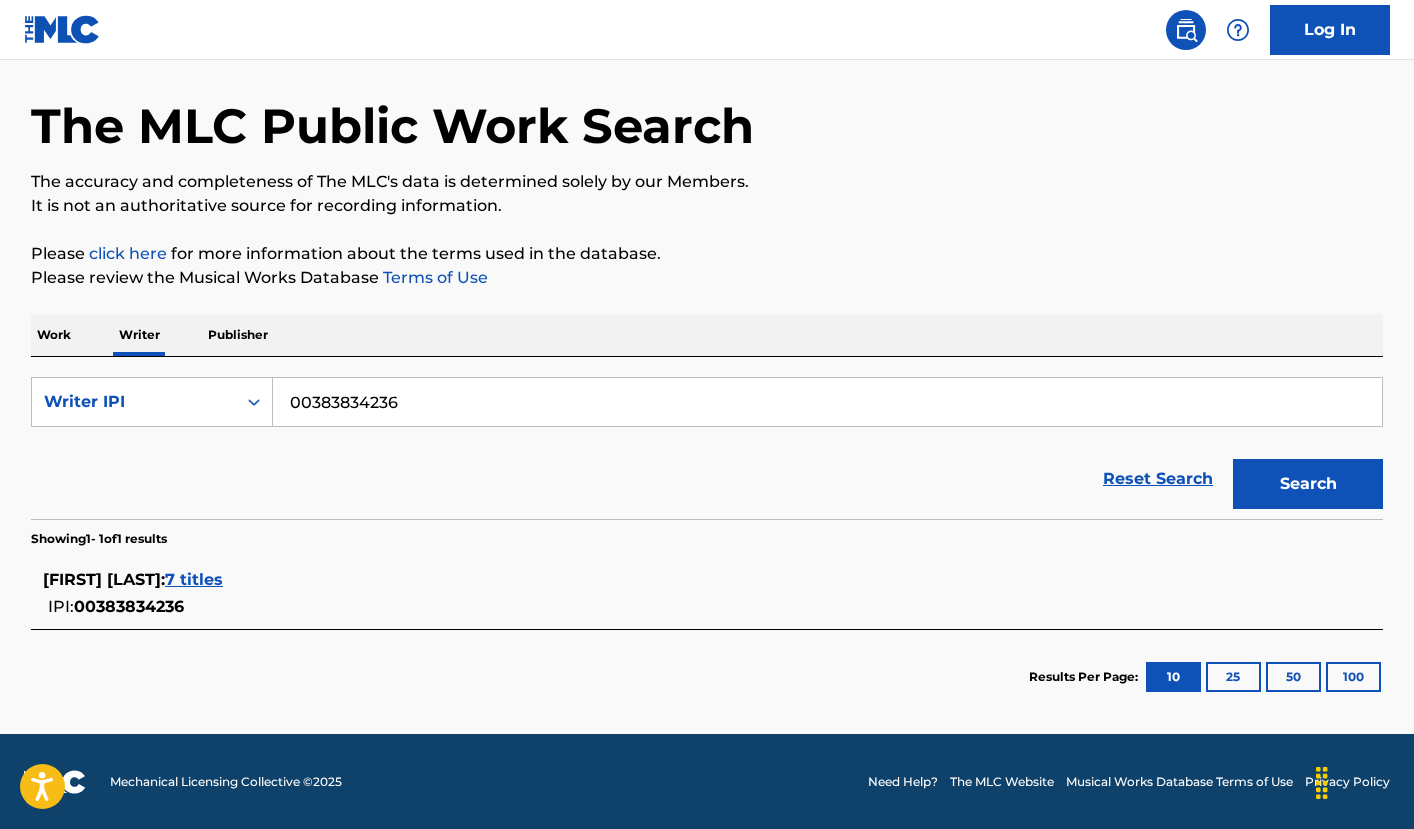 click on "7 titles" at bounding box center (194, 579) 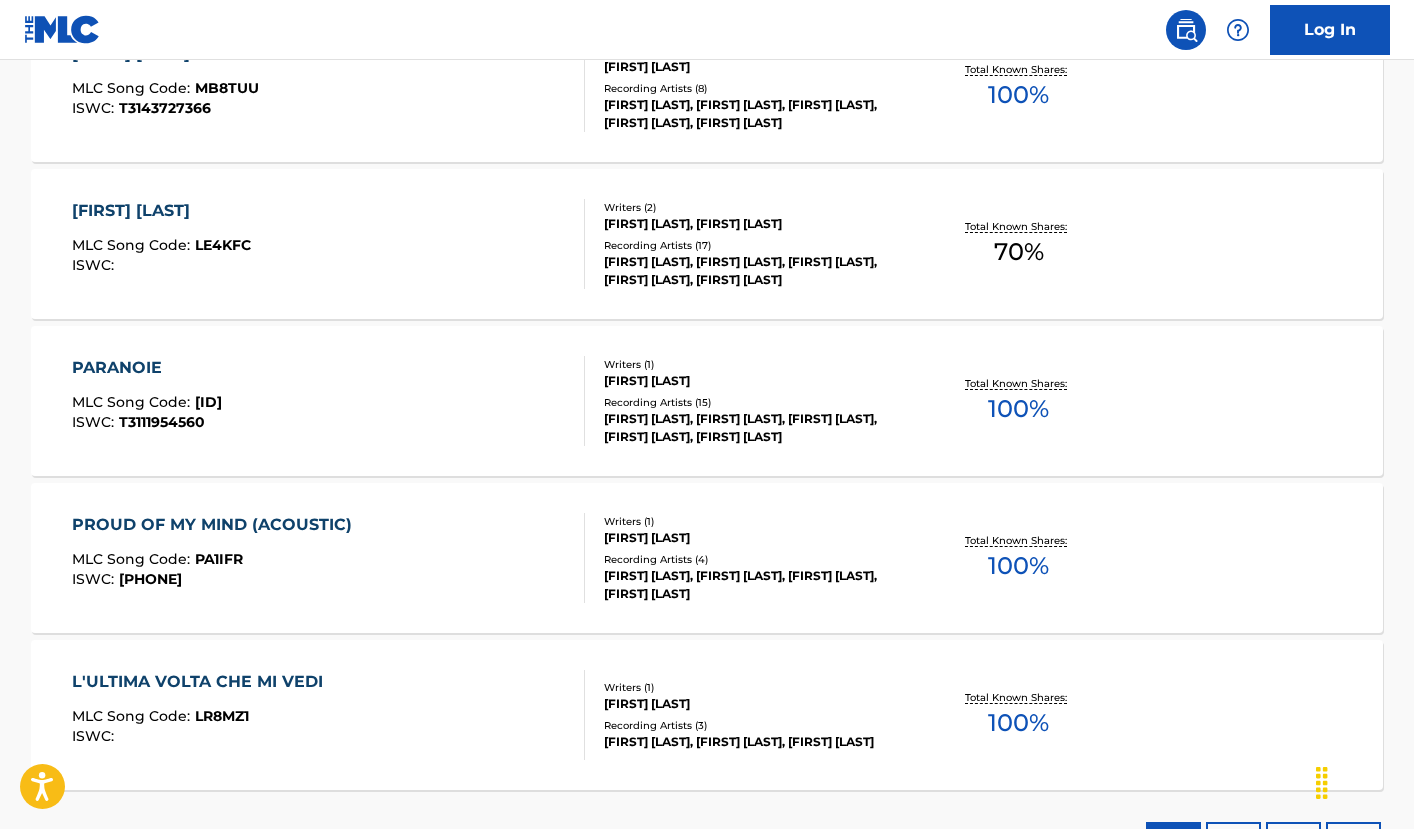 scroll, scrollTop: 1139, scrollLeft: 0, axis: vertical 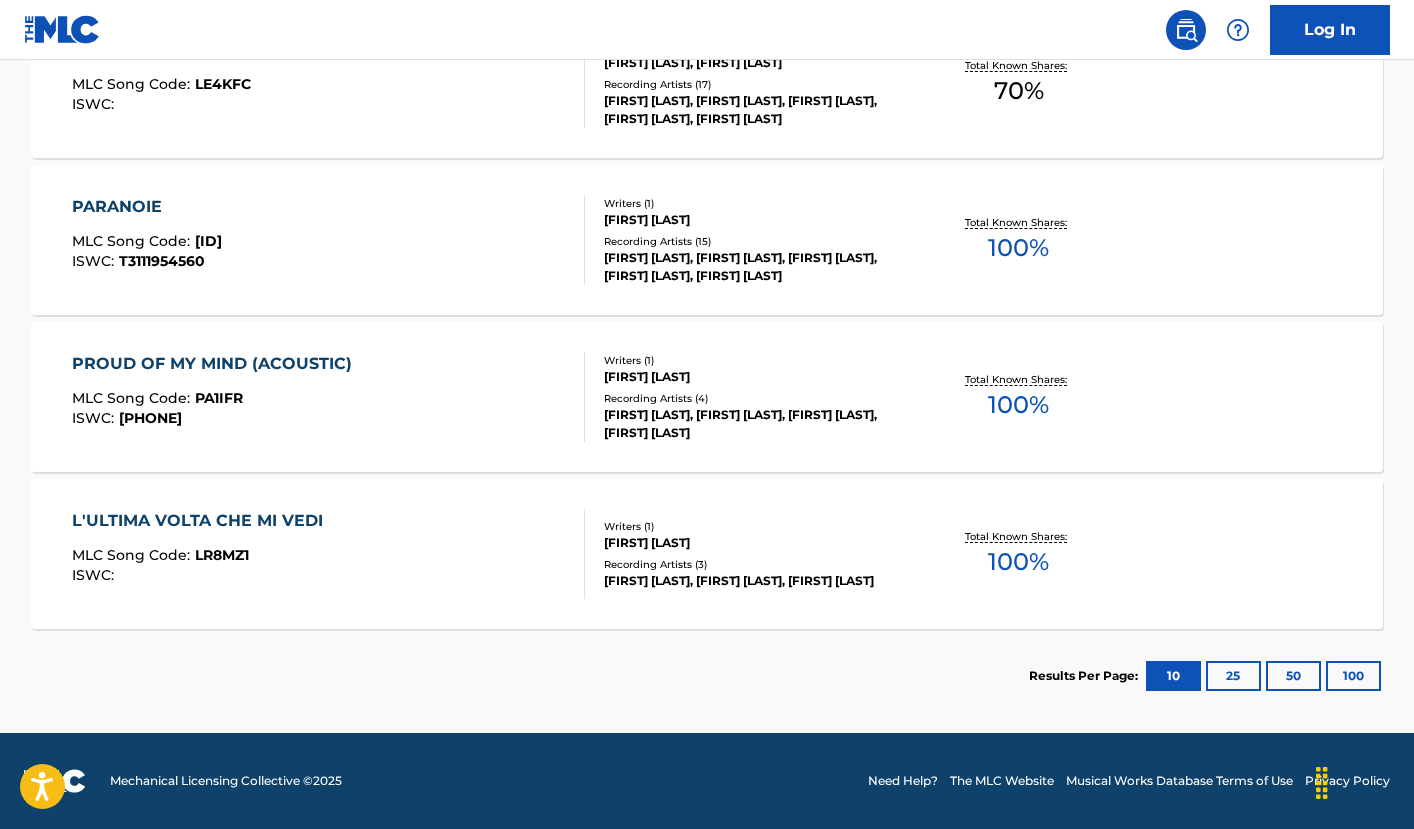 click on "25" at bounding box center (1233, 676) 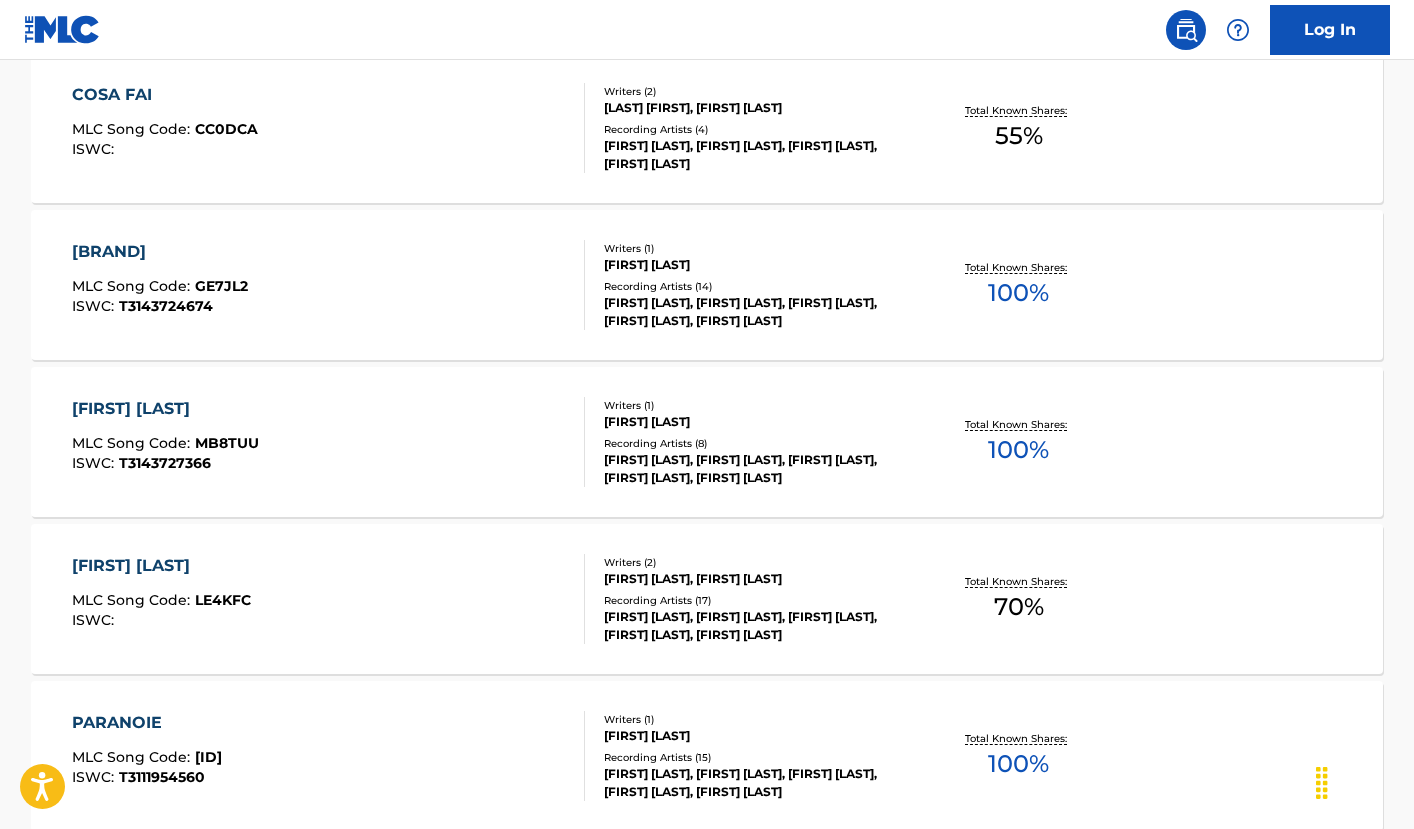 scroll, scrollTop: 1139, scrollLeft: 0, axis: vertical 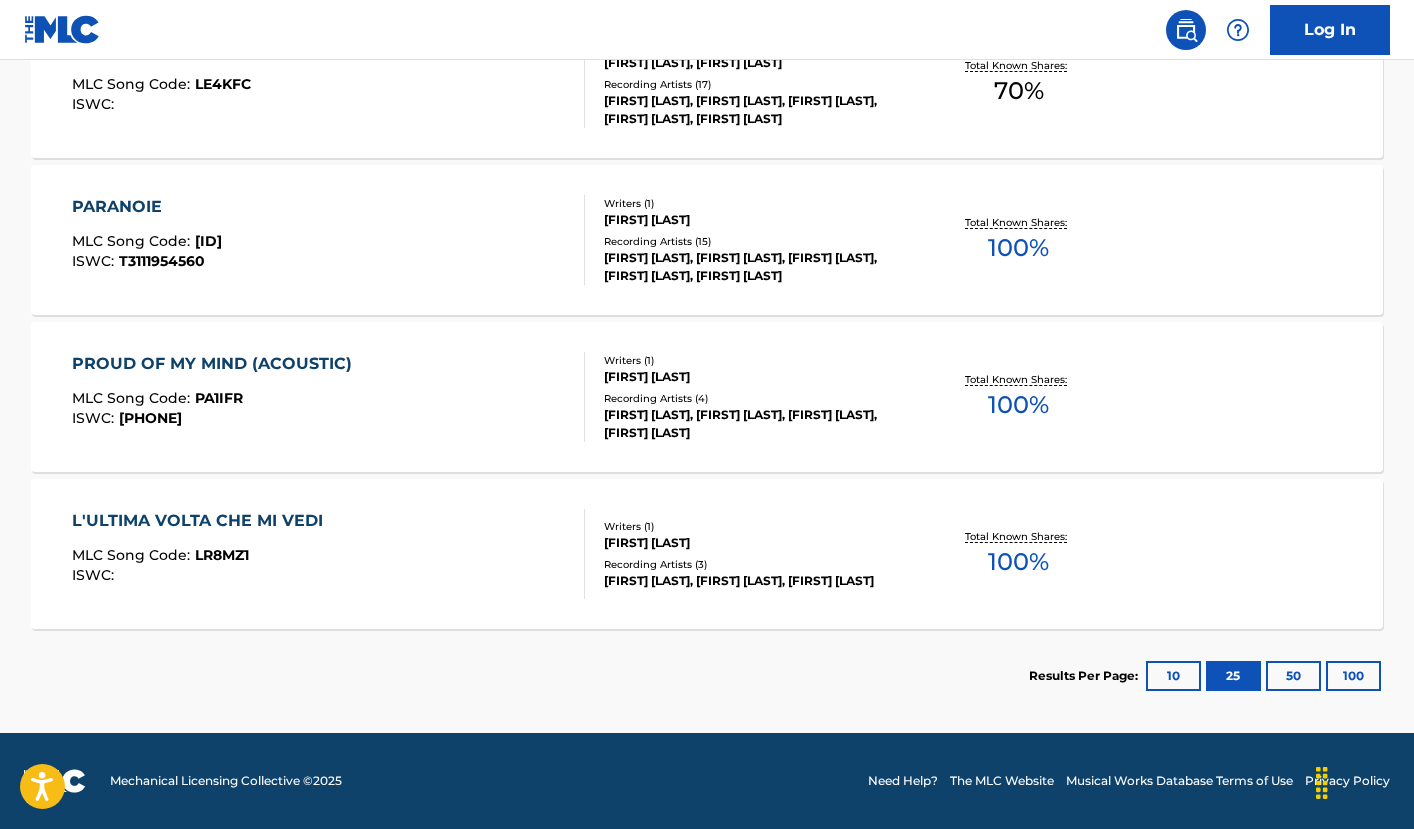 click on "[FIRST] [LAST]" at bounding box center [755, 543] 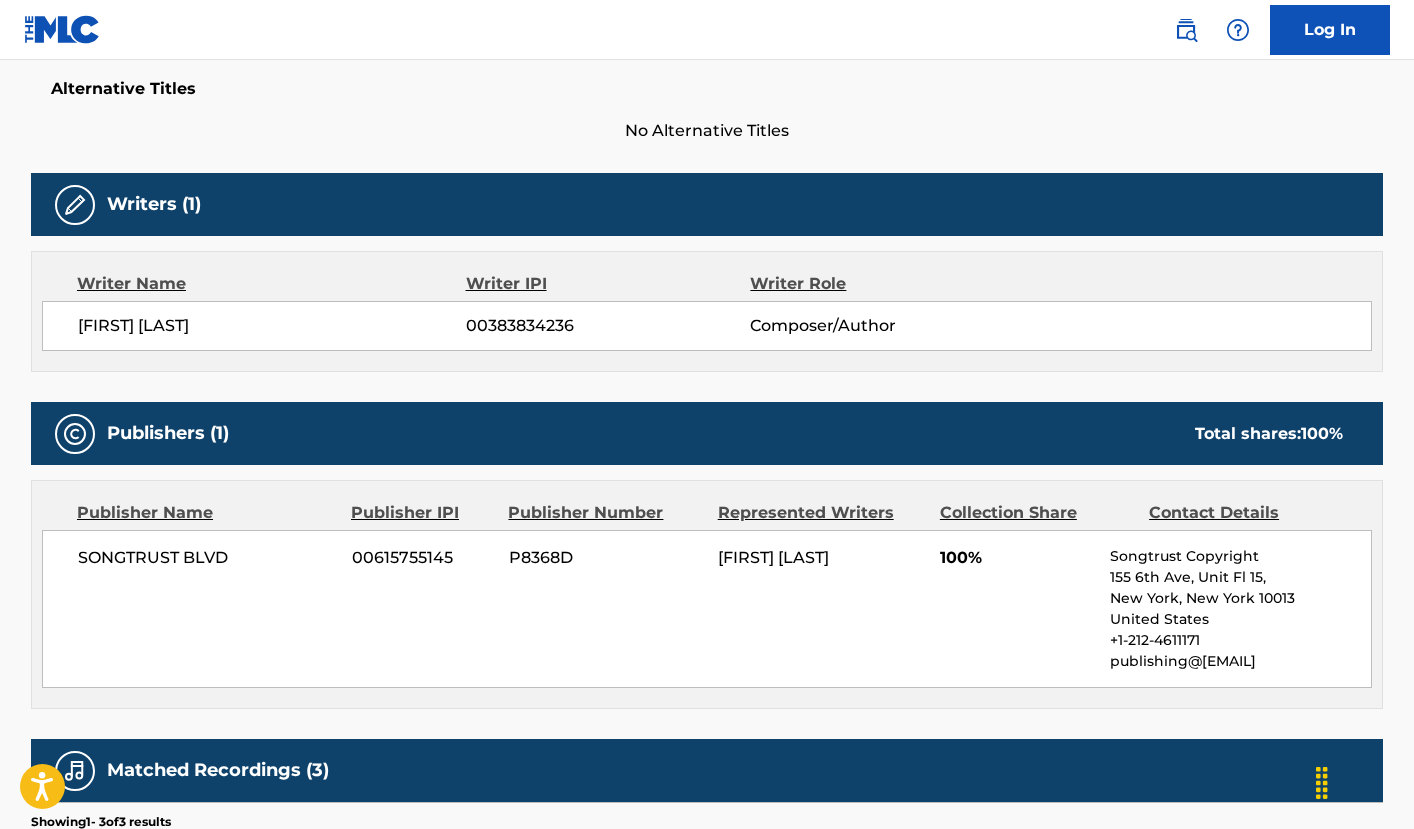 scroll, scrollTop: 0, scrollLeft: 0, axis: both 